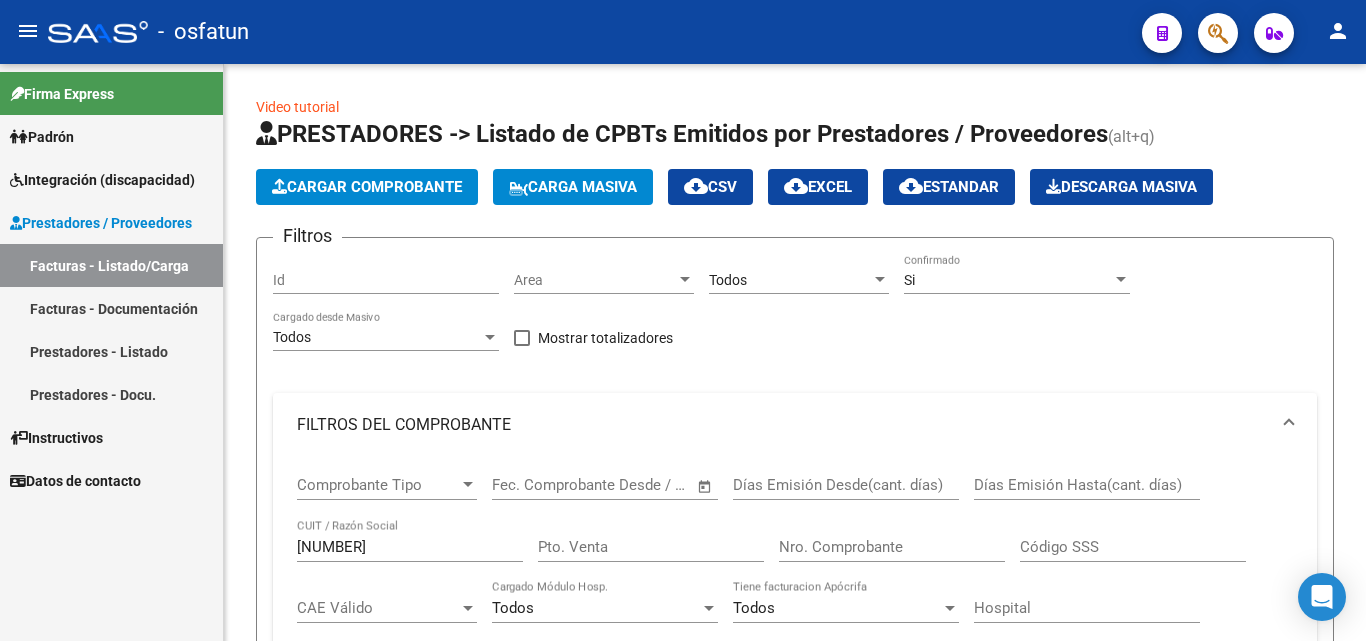scroll, scrollTop: 0, scrollLeft: 0, axis: both 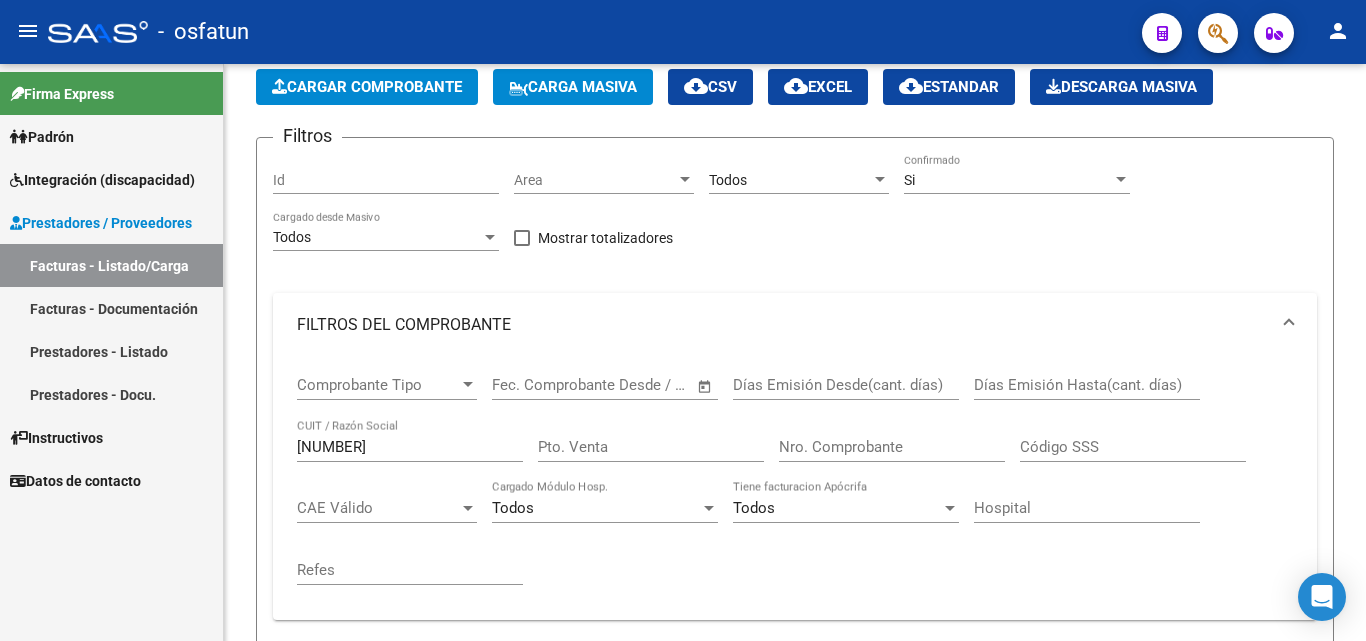 click on "Facturas - Listado/Carga" at bounding box center [111, 265] 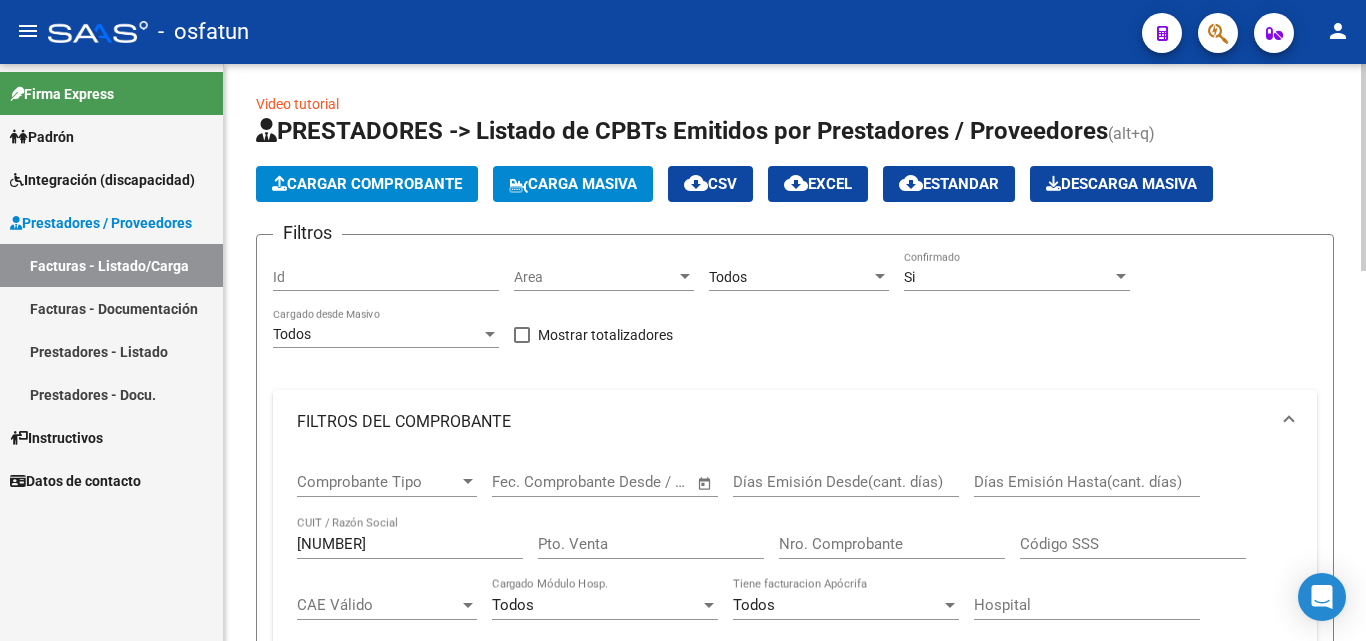 scroll, scrollTop: 0, scrollLeft: 0, axis: both 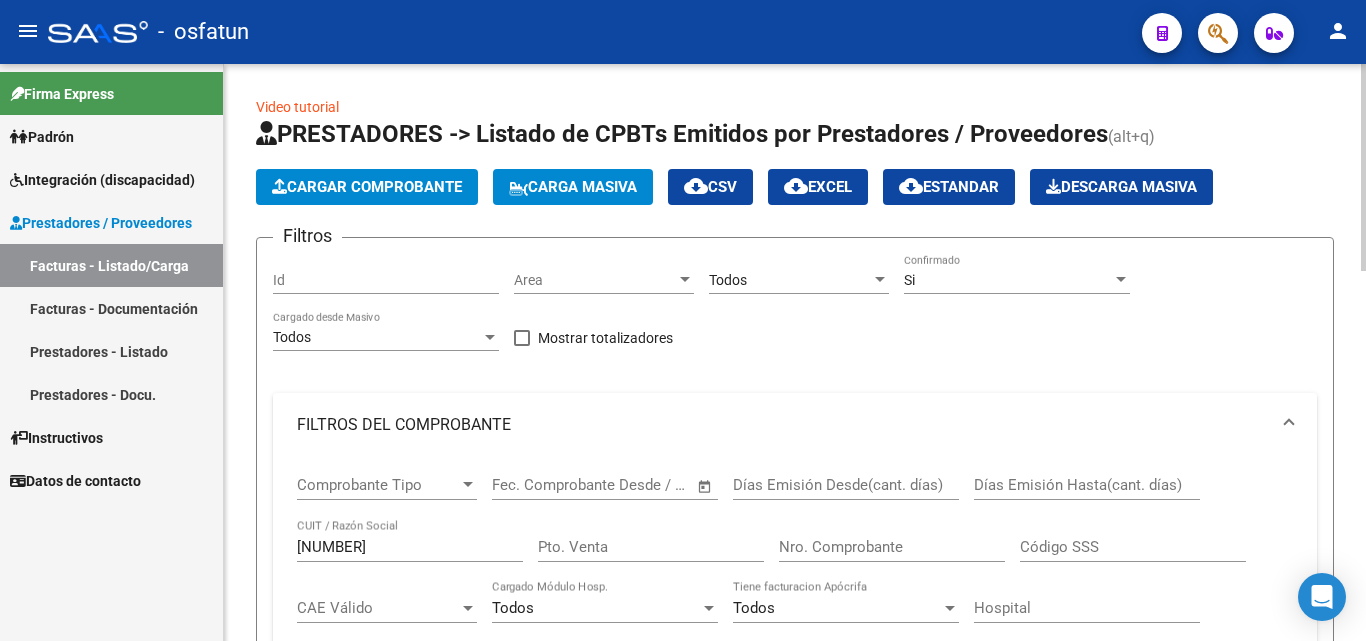 click on "Cargar Comprobante" 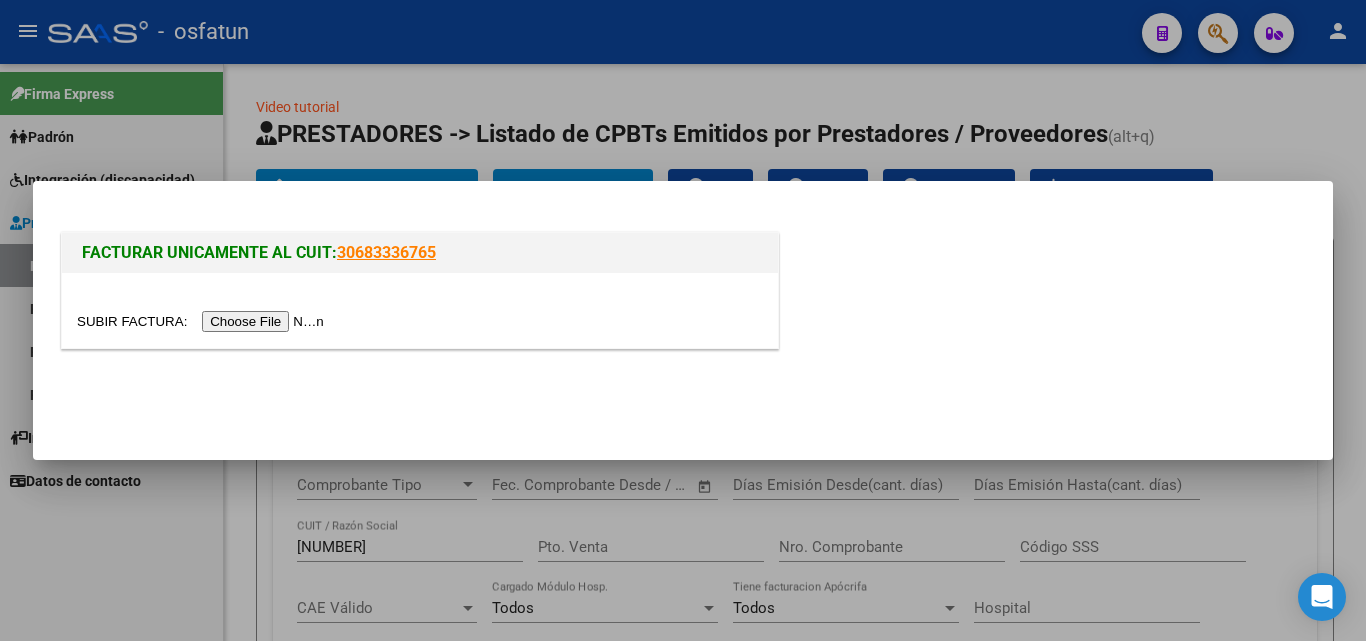 click at bounding box center (203, 321) 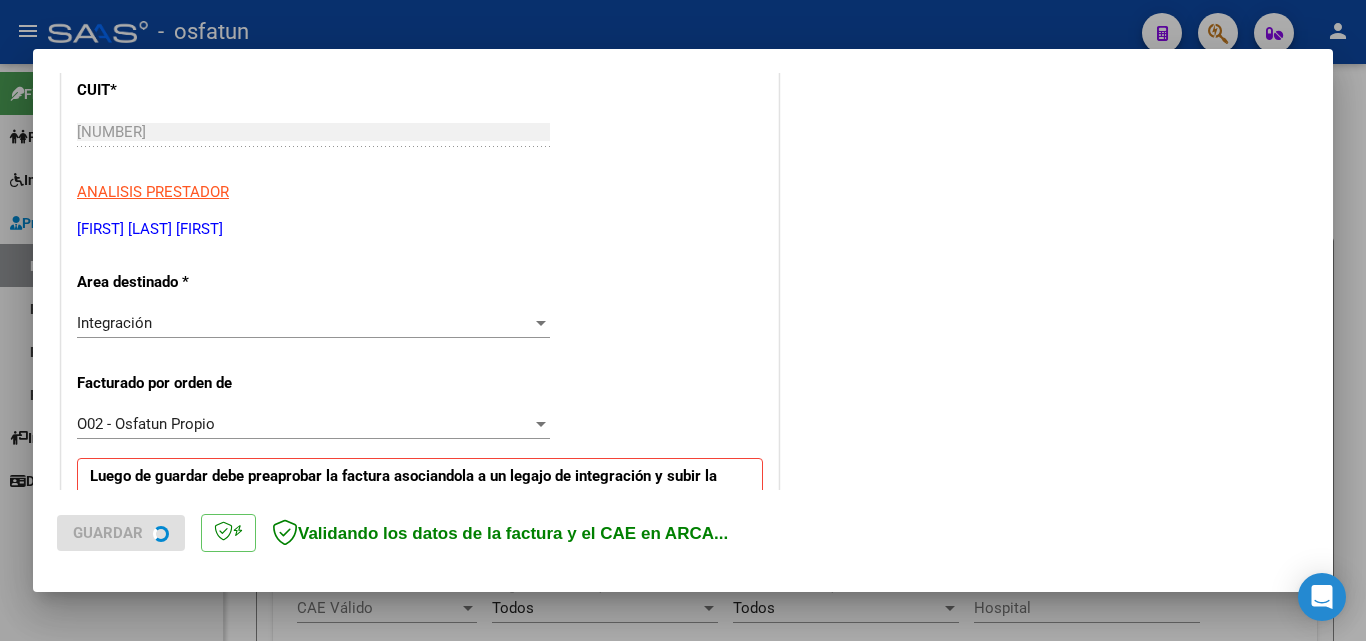 scroll, scrollTop: 300, scrollLeft: 0, axis: vertical 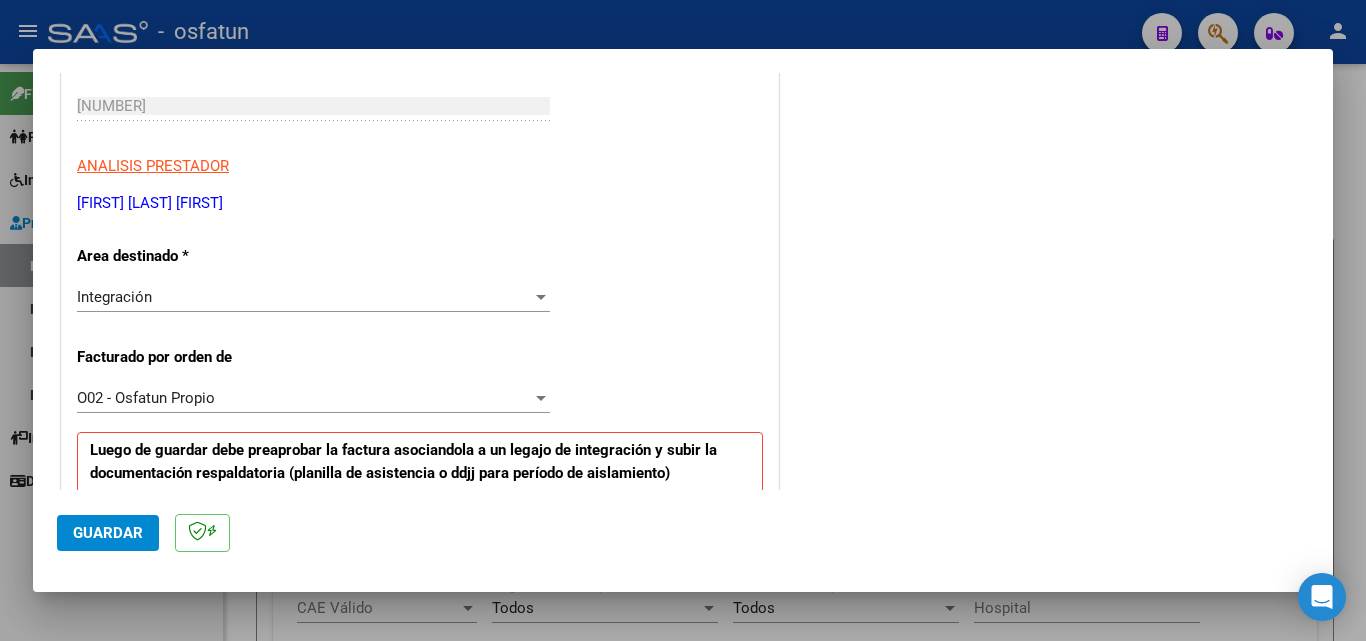 click on "O02 - Osfatun Propio" at bounding box center (146, 398) 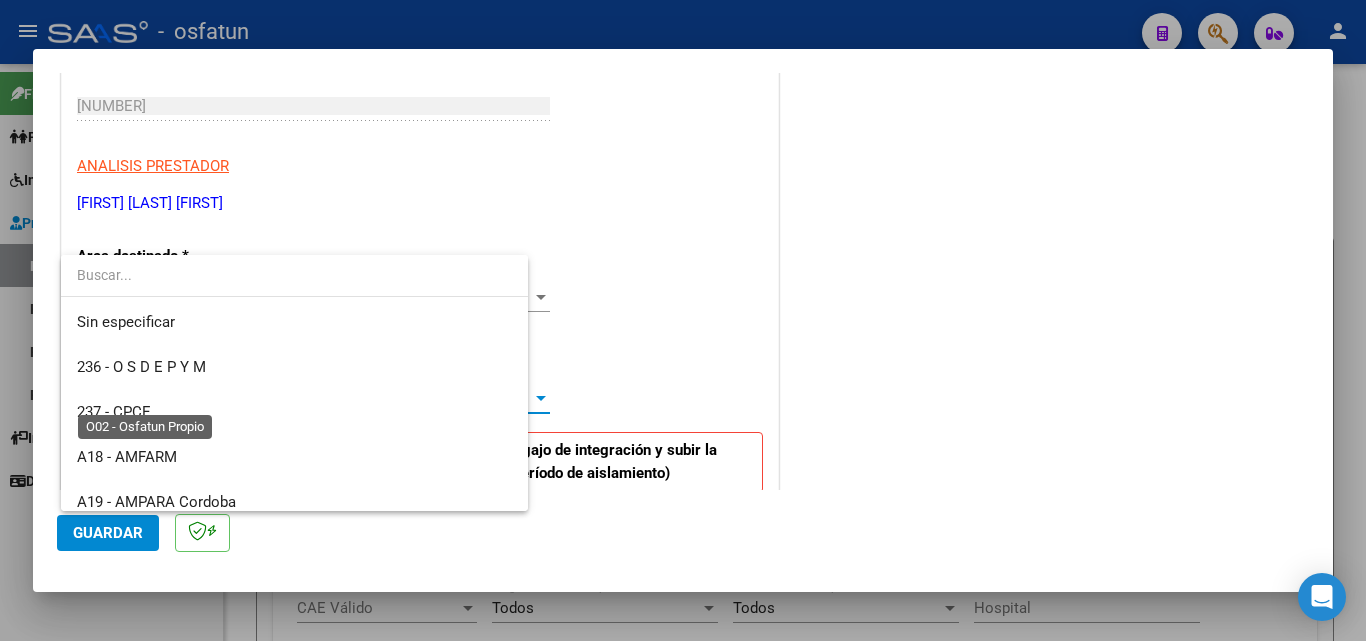 scroll, scrollTop: 1004, scrollLeft: 0, axis: vertical 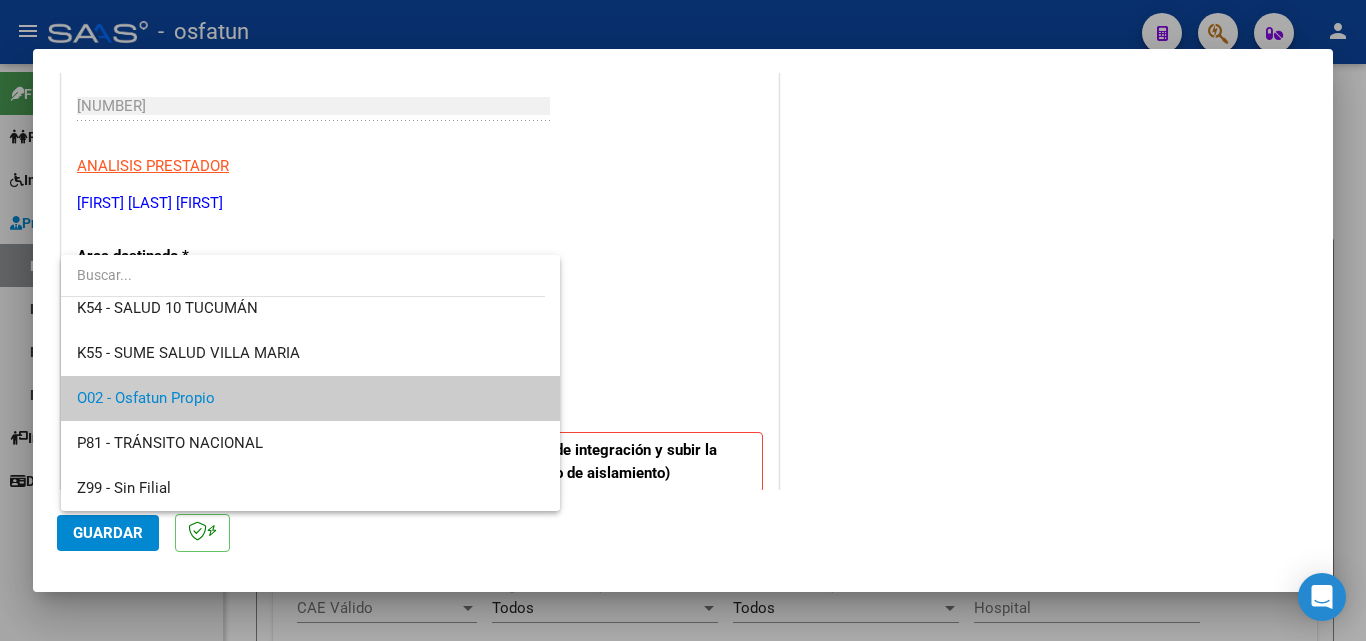 click on "O02 - Osfatun Propio" at bounding box center (310, 398) 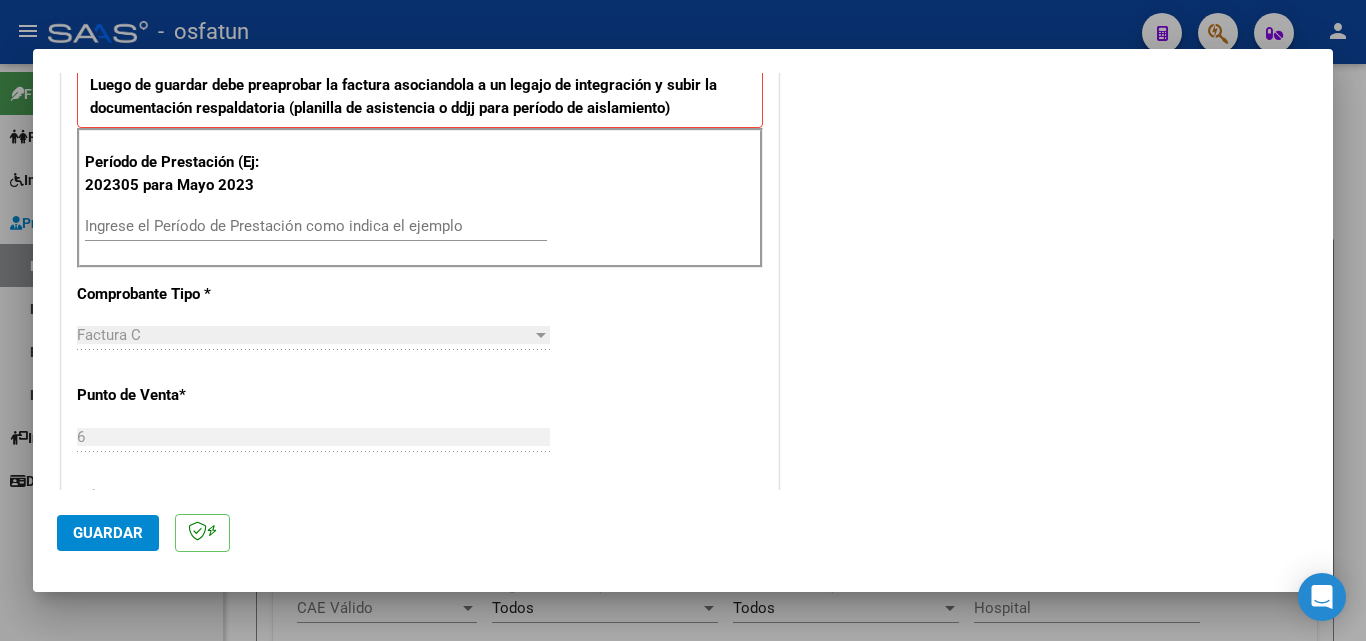 scroll, scrollTop: 700, scrollLeft: 0, axis: vertical 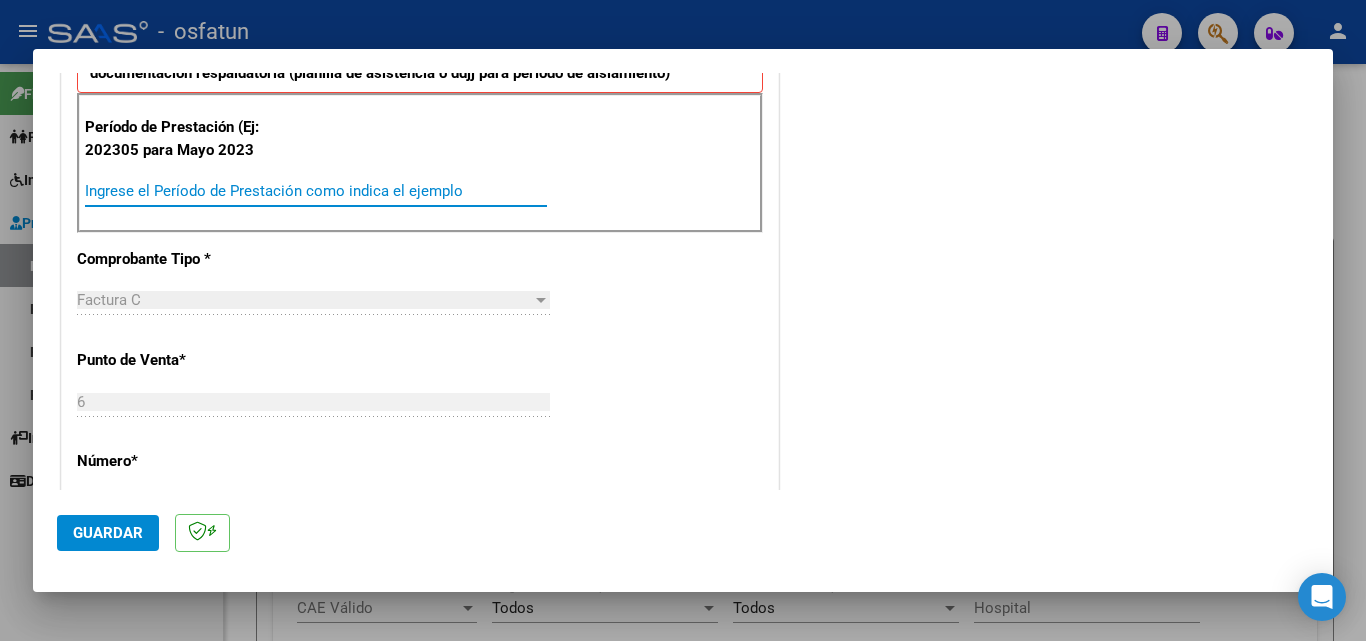 click on "Ingrese el Período de Prestación como indica el ejemplo" at bounding box center (316, 191) 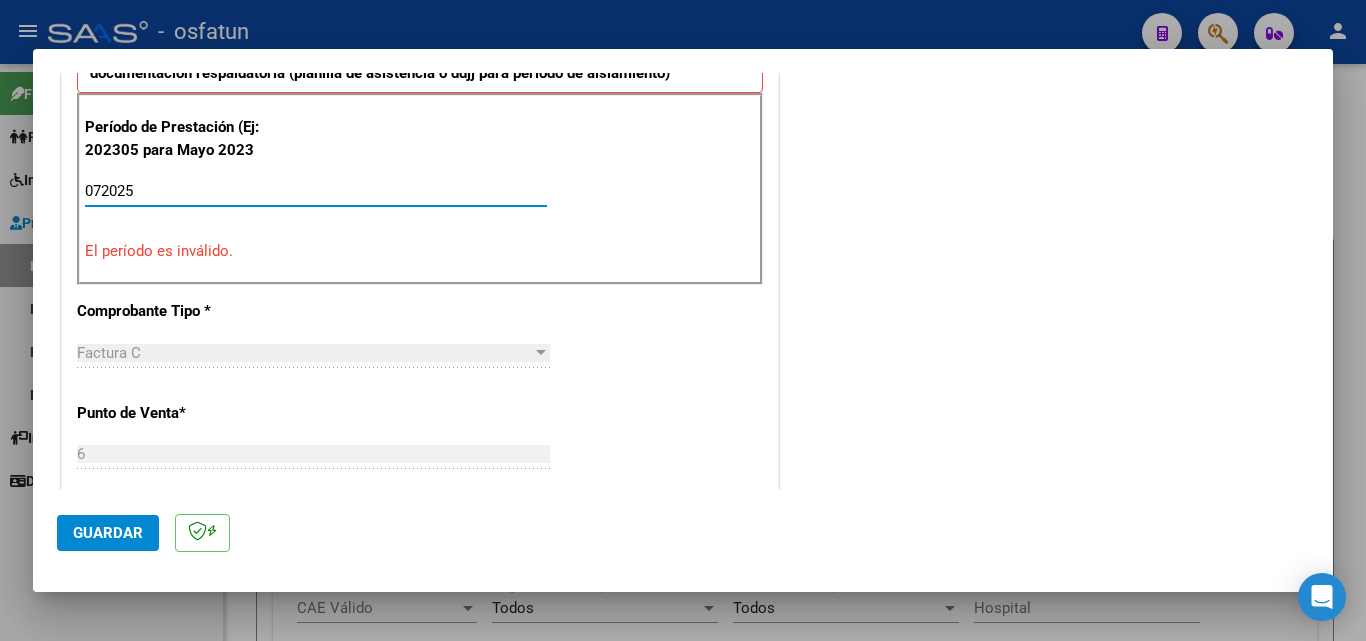 drag, startPoint x: 190, startPoint y: 192, endPoint x: 185, endPoint y: 137, distance: 55.226807 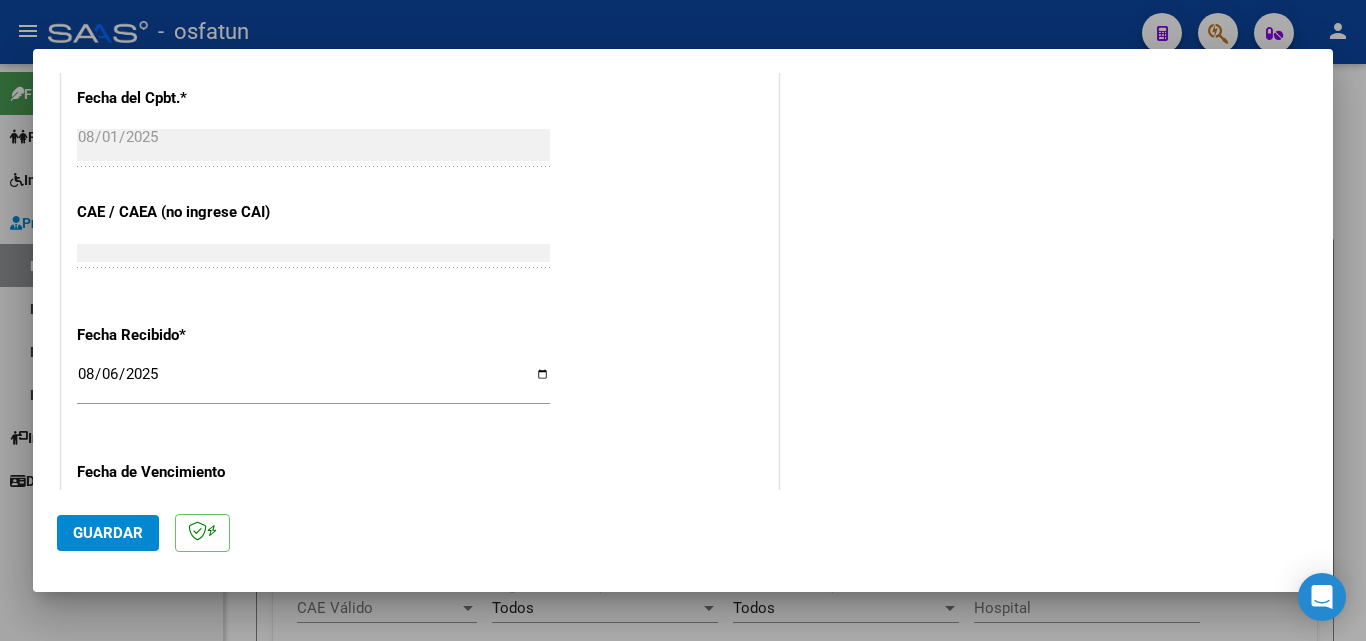 scroll, scrollTop: 1300, scrollLeft: 0, axis: vertical 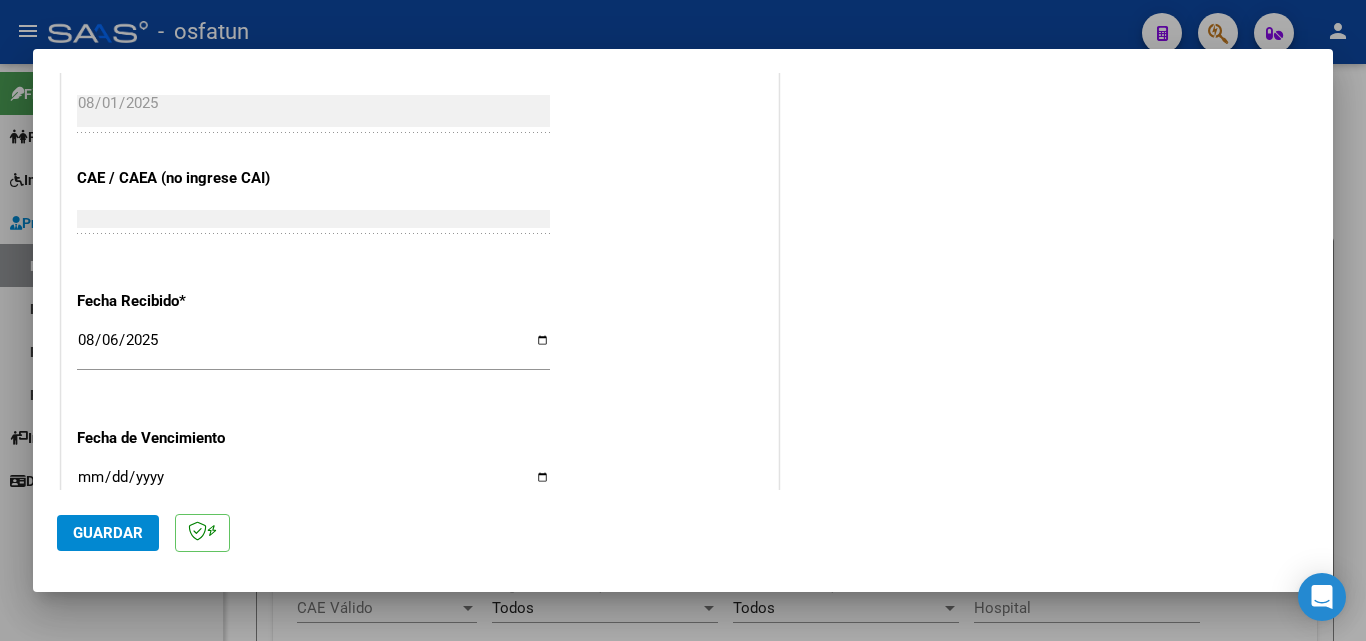 type on "202507" 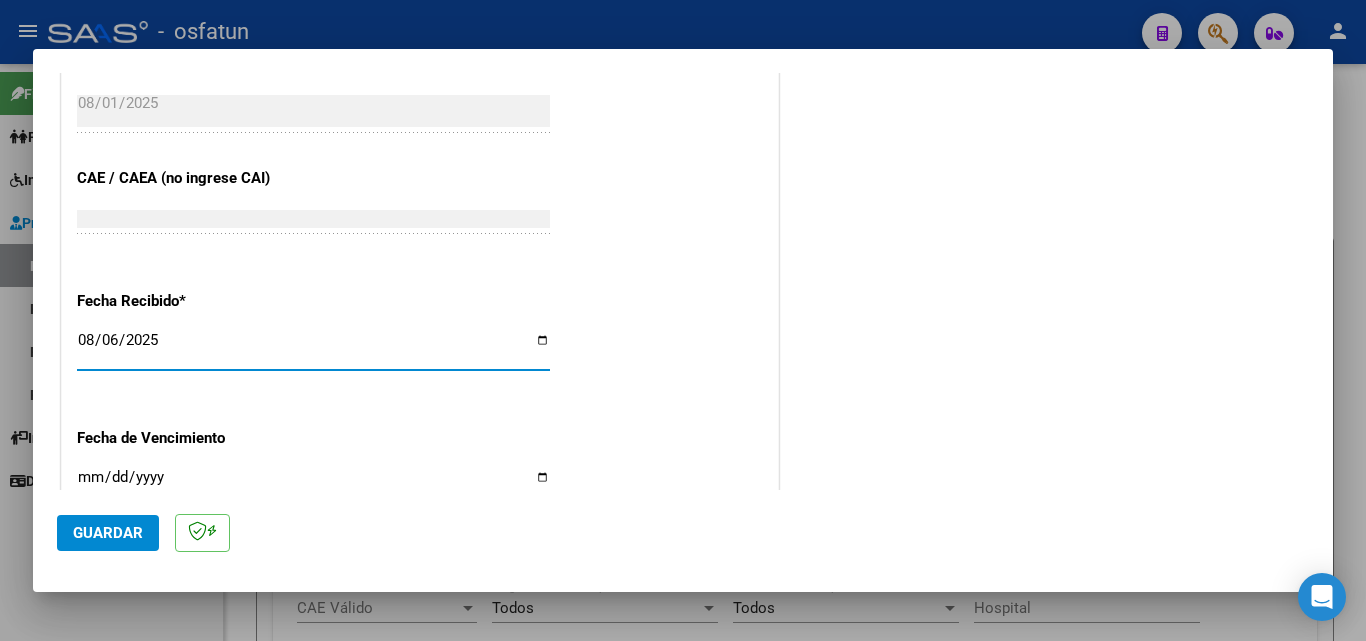 click on "2025-08-06" at bounding box center [313, 348] 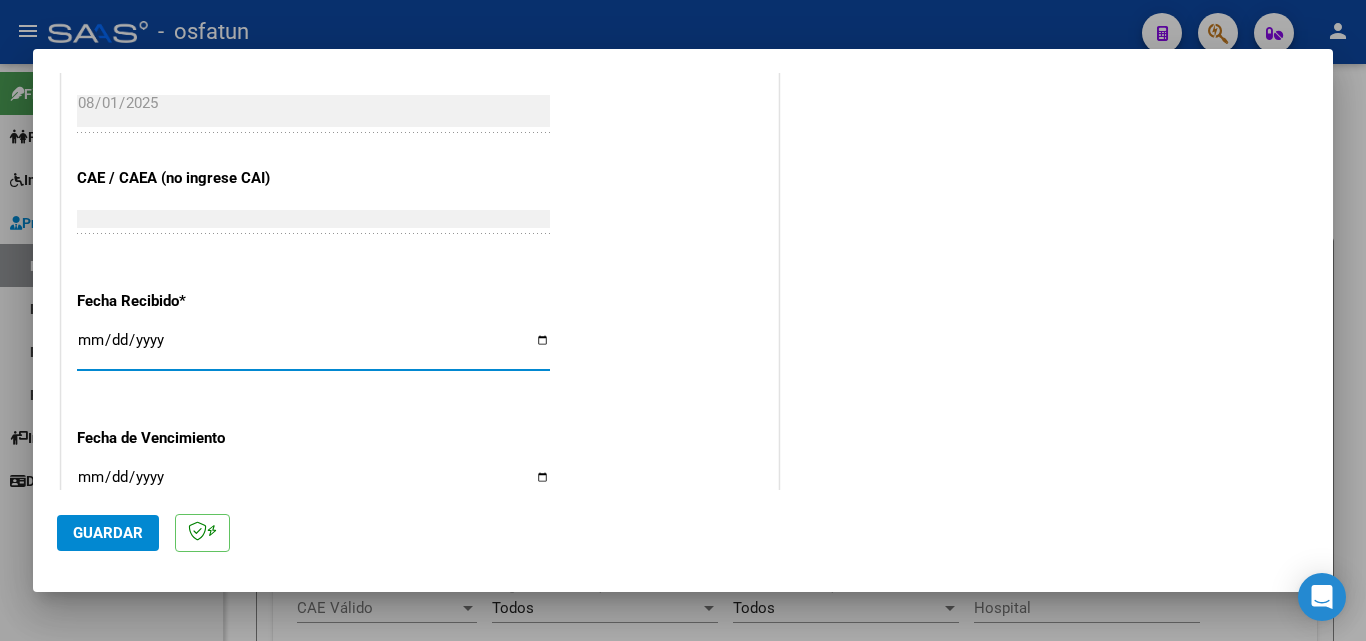 type on "2025-08-01" 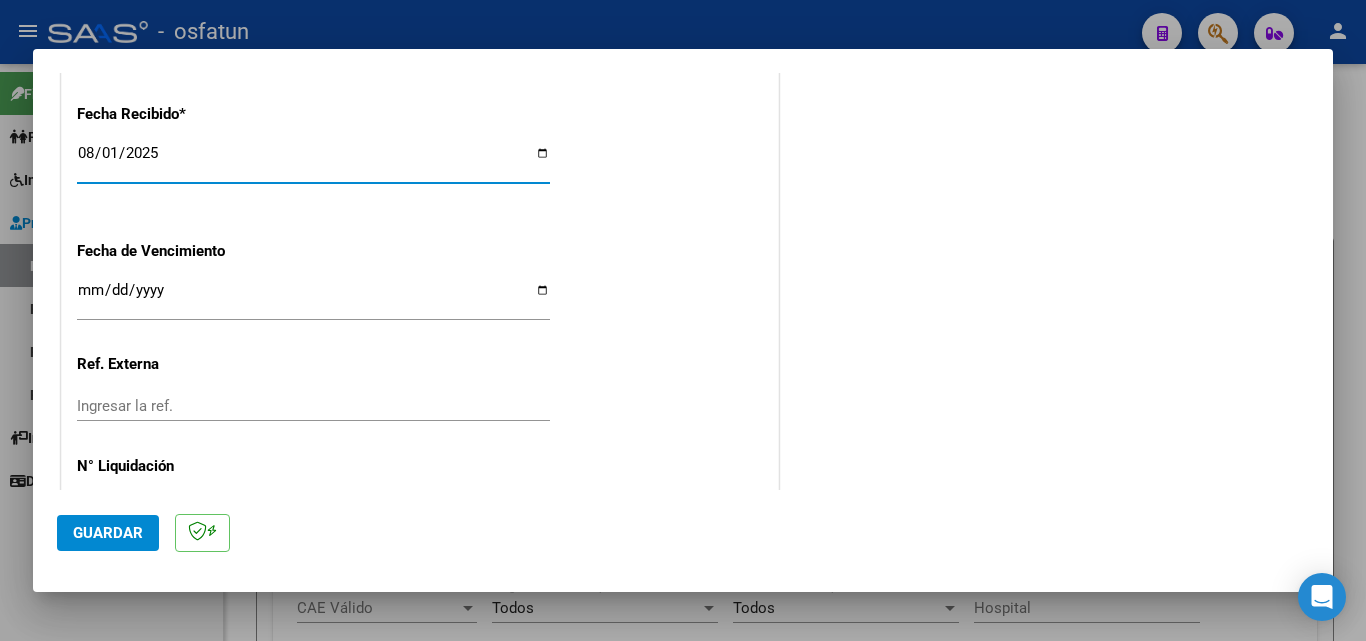 scroll, scrollTop: 1500, scrollLeft: 0, axis: vertical 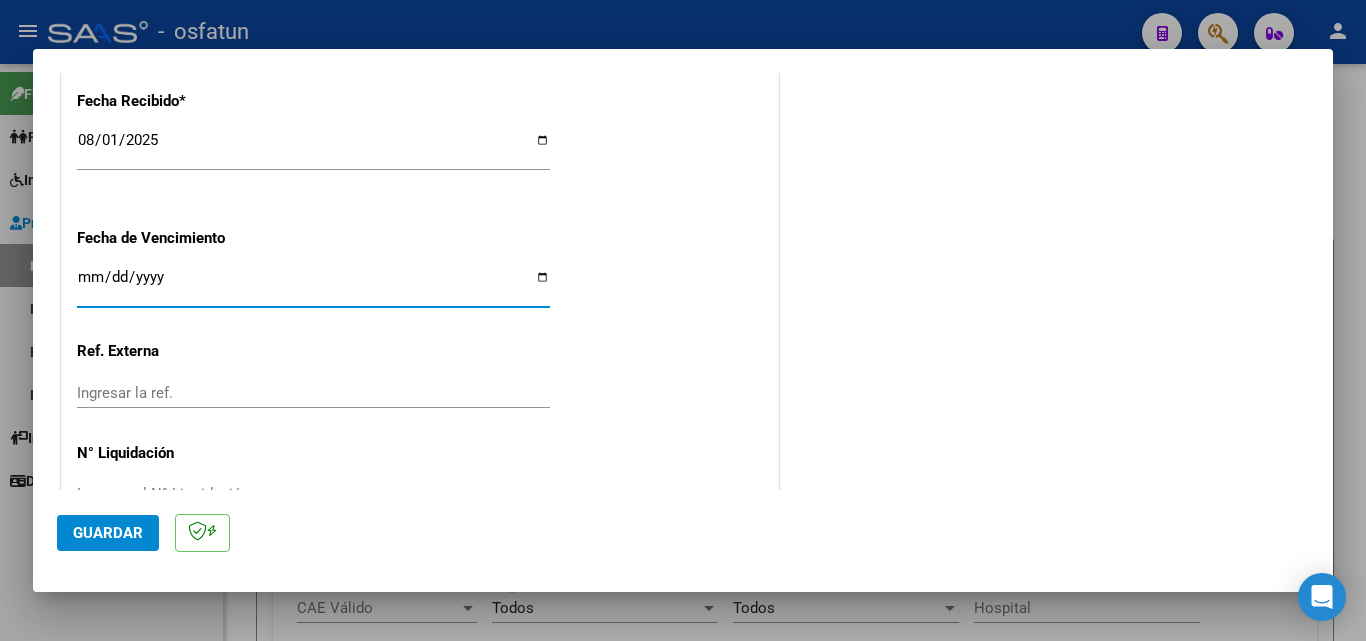 click on "Ingresar la fecha" at bounding box center (313, 285) 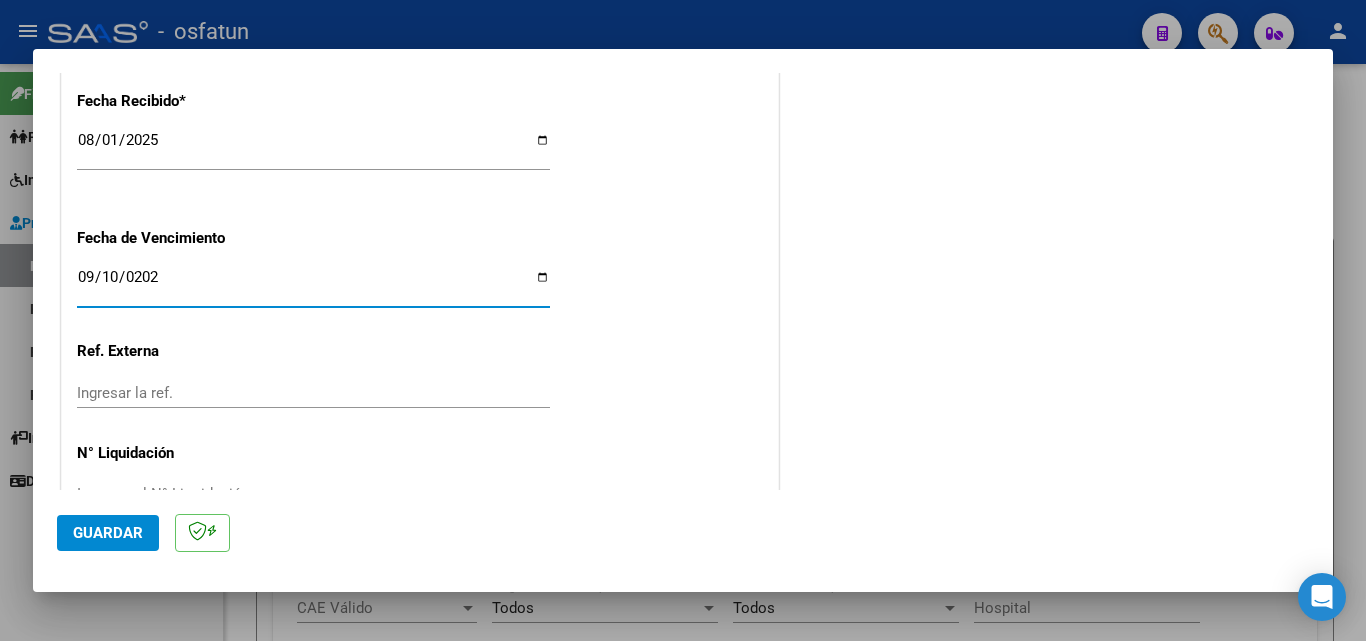 type on "2025-09-10" 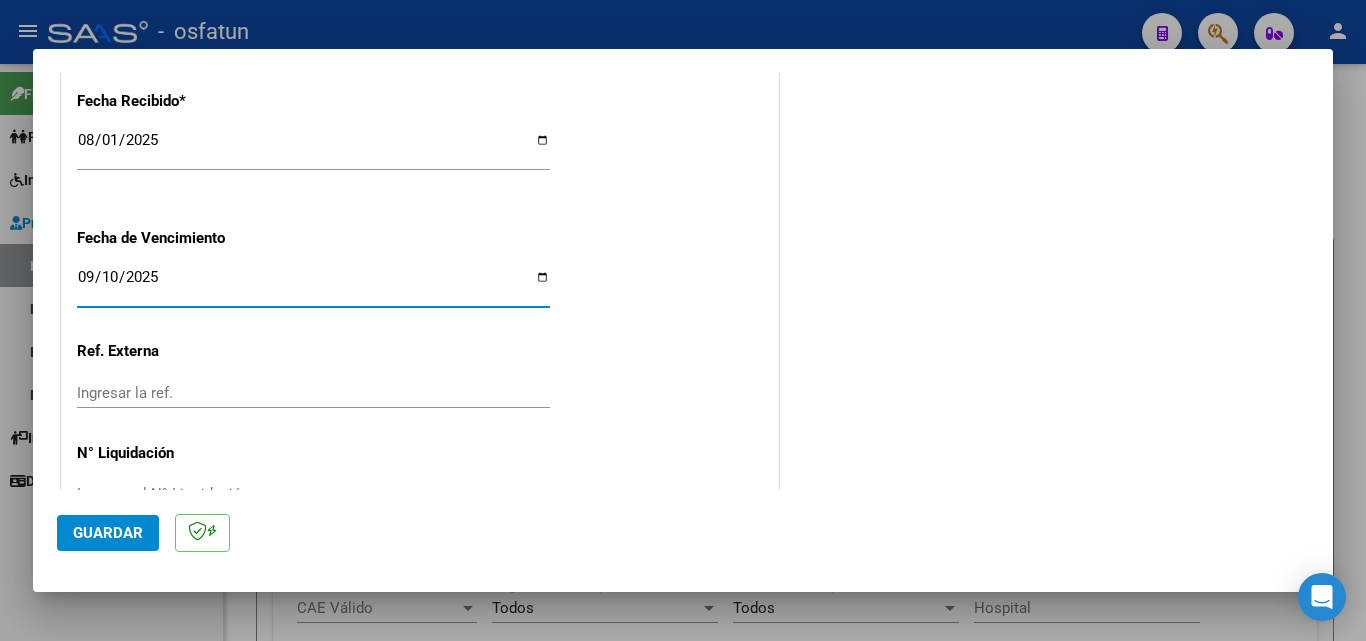 click on "Ingresar la ref." at bounding box center [313, 393] 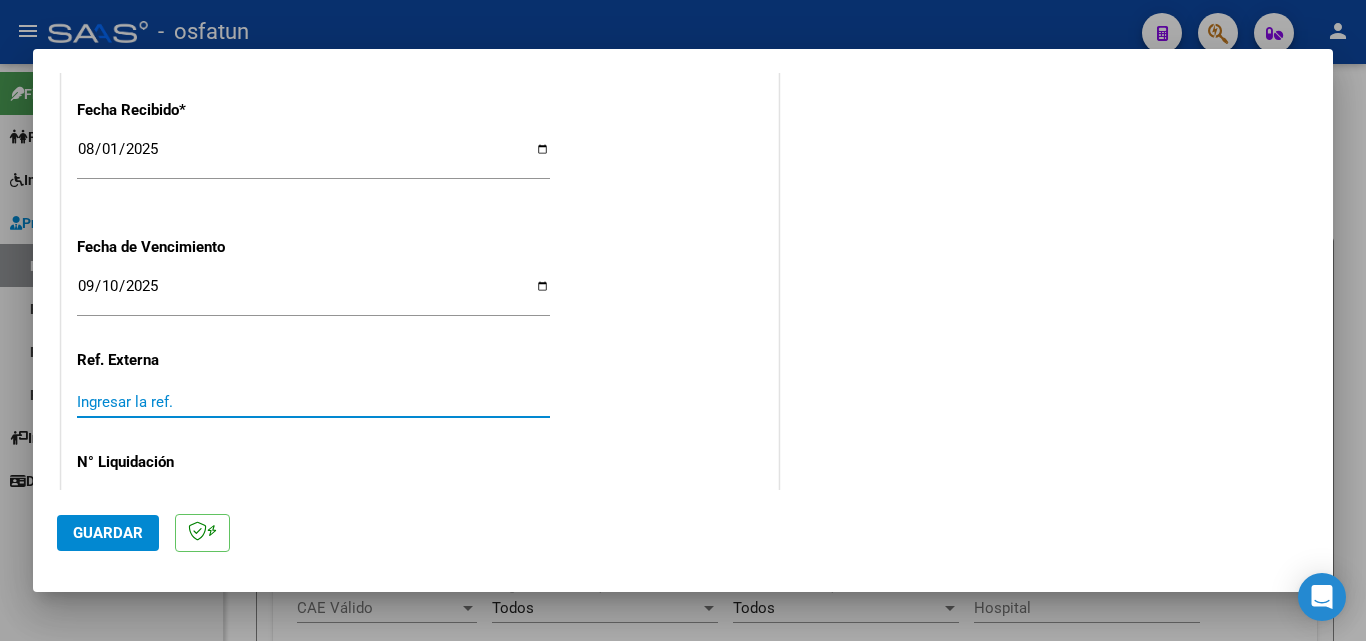 scroll, scrollTop: 1558, scrollLeft: 0, axis: vertical 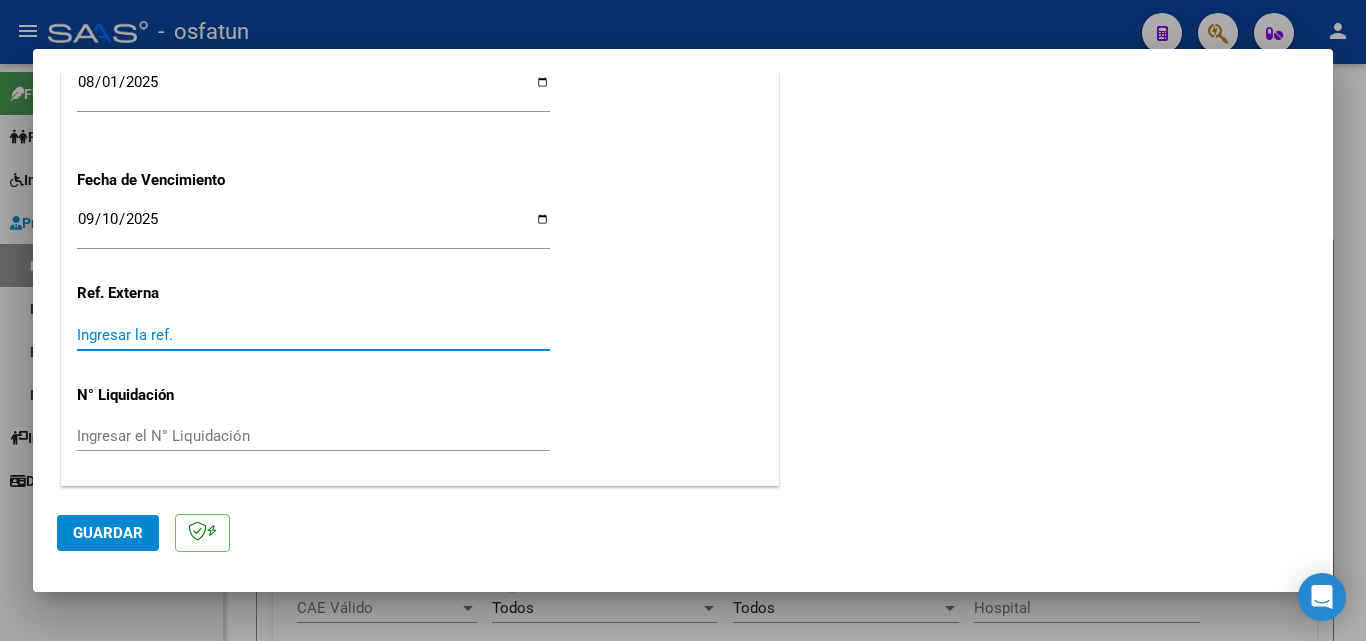 click on "Guardar" 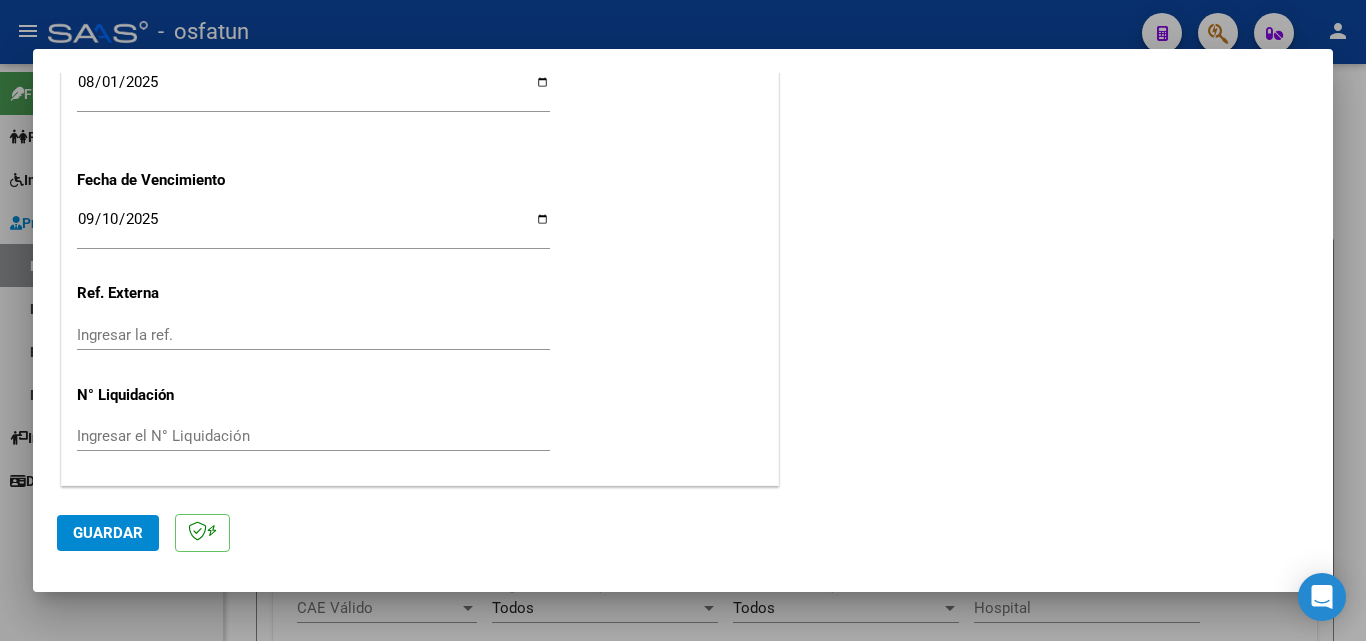 drag, startPoint x: 104, startPoint y: 525, endPoint x: 124, endPoint y: 520, distance: 20.615528 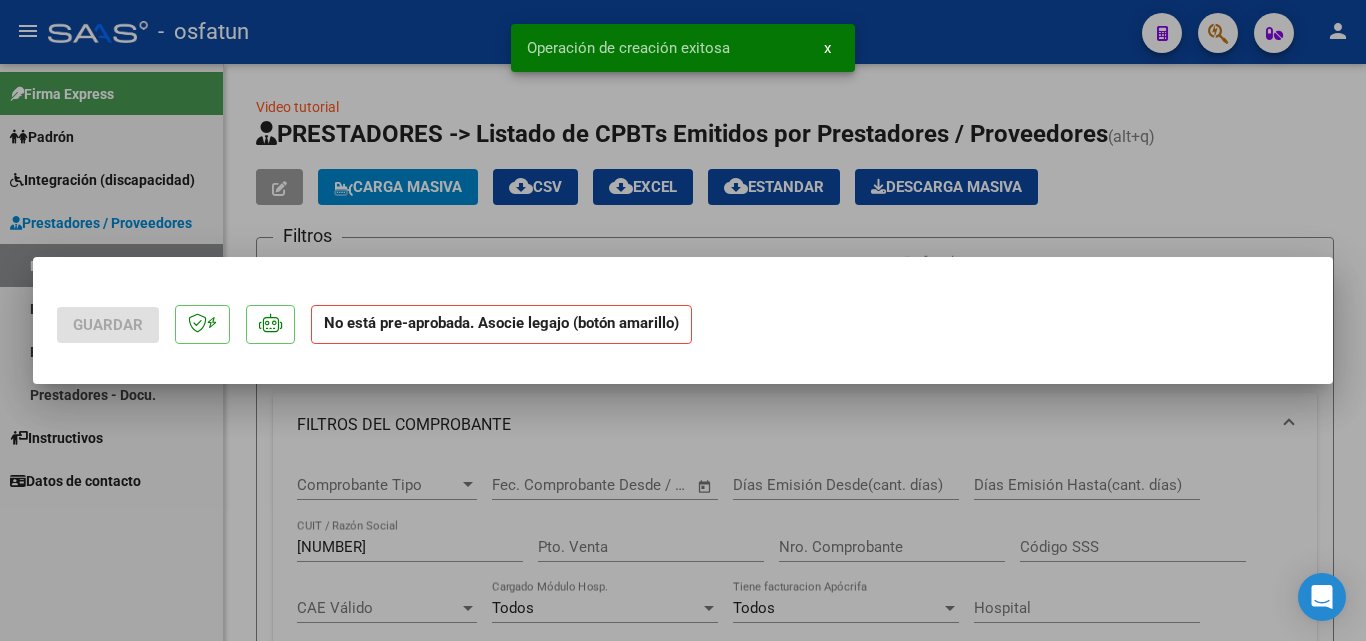 scroll, scrollTop: 0, scrollLeft: 0, axis: both 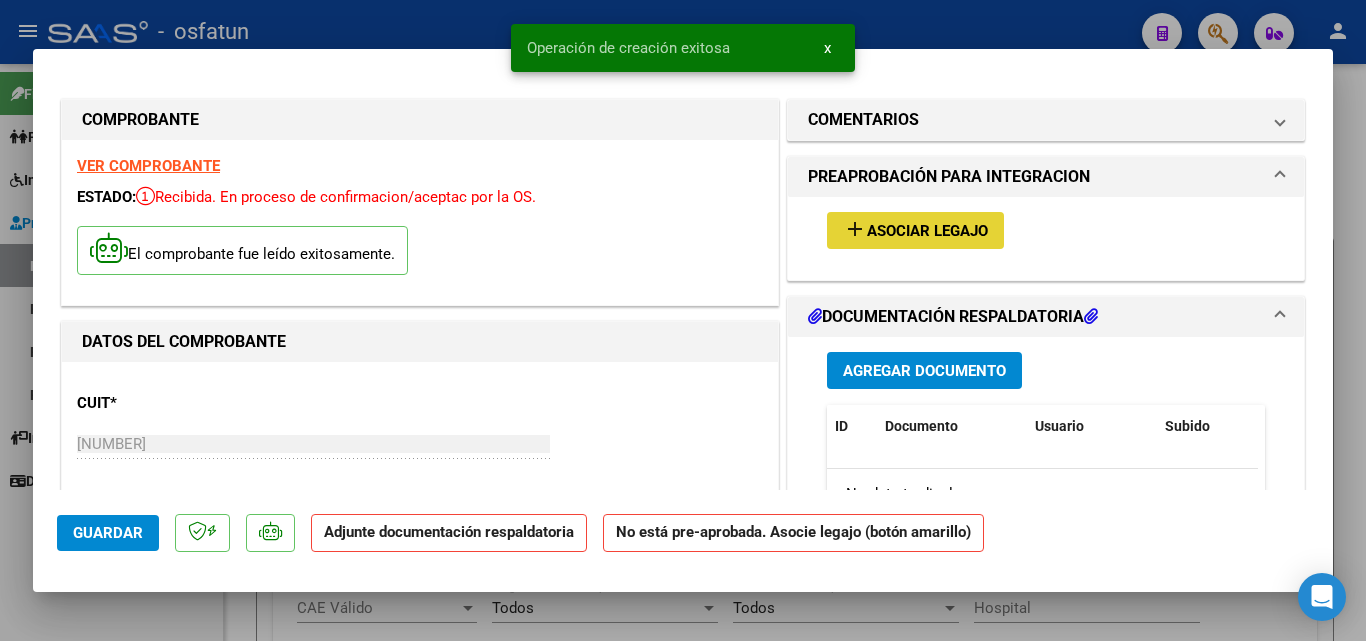 click on "Asociar Legajo" at bounding box center (927, 231) 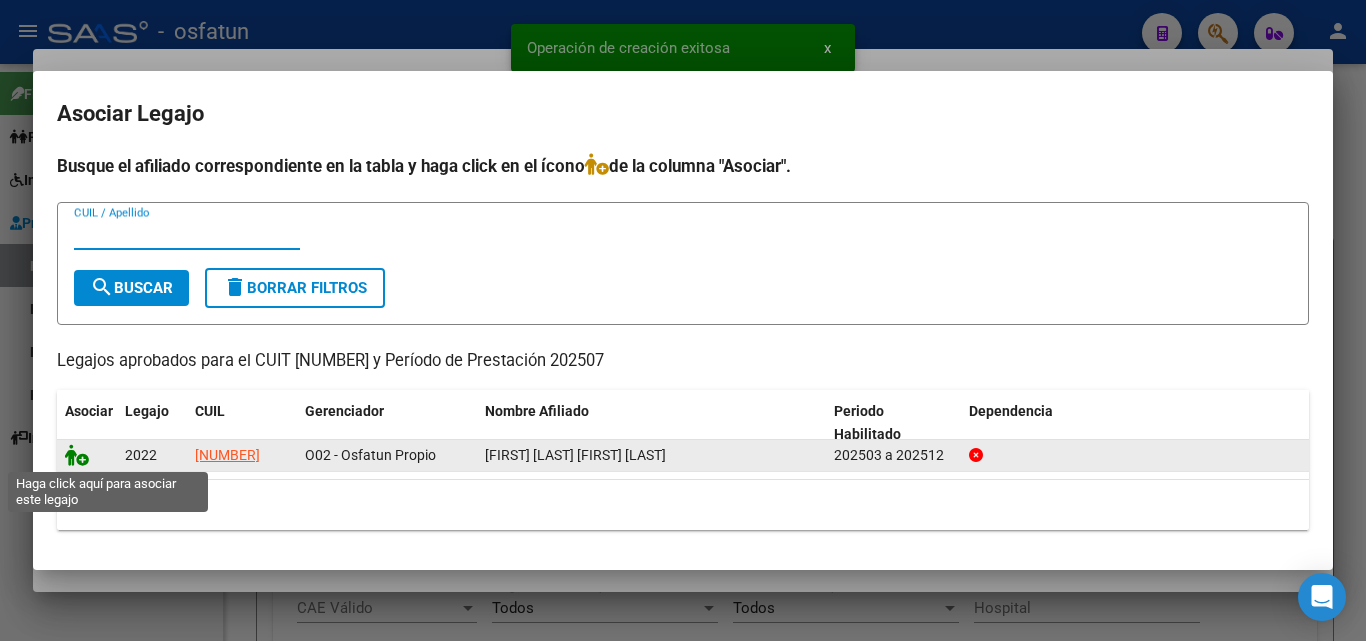 click 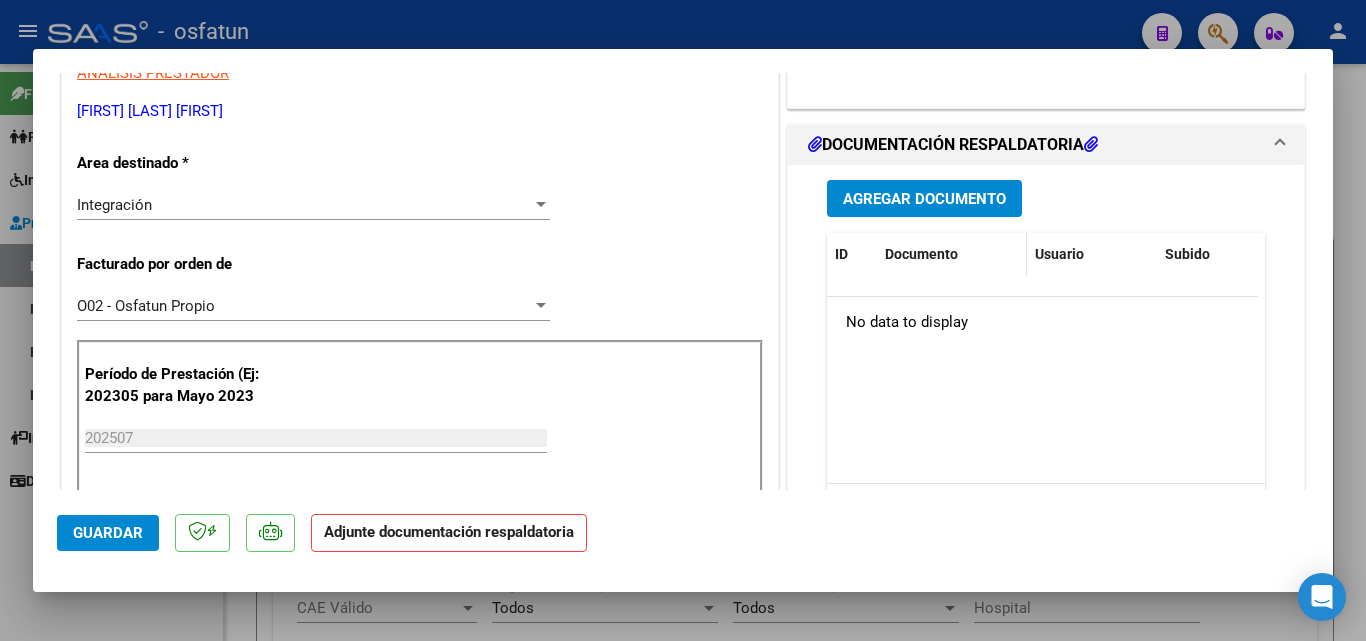 scroll, scrollTop: 400, scrollLeft: 0, axis: vertical 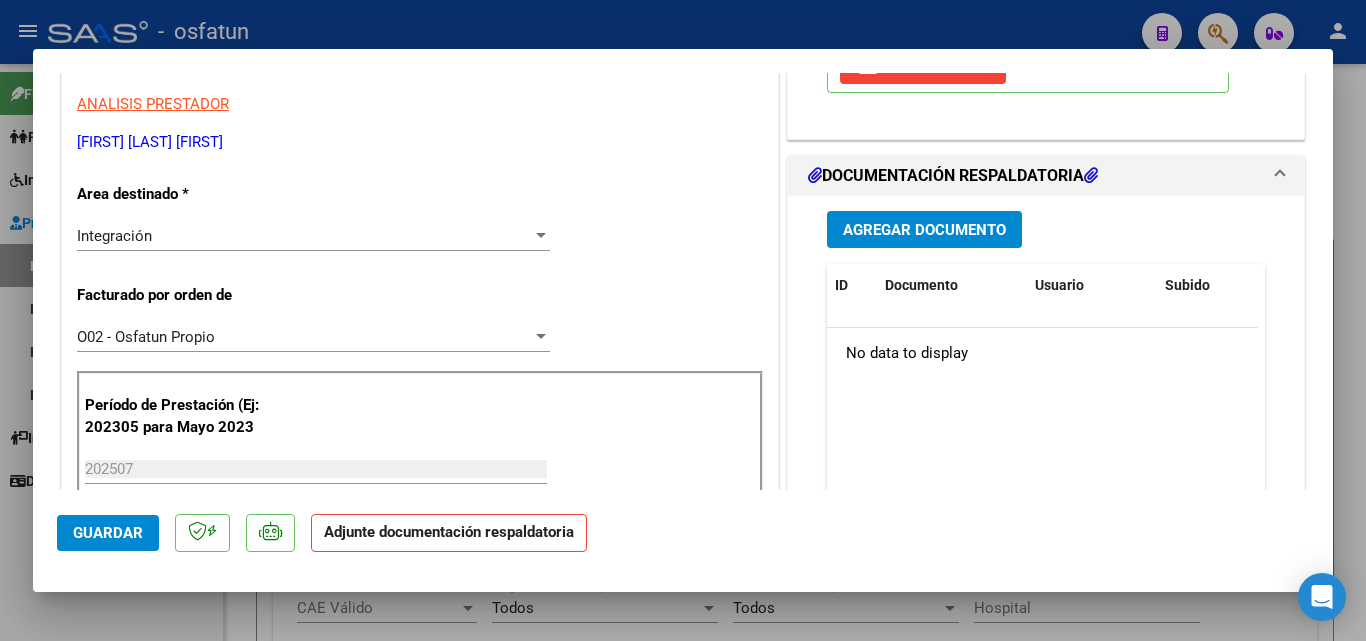 click on "Agregar Documento" at bounding box center [924, 230] 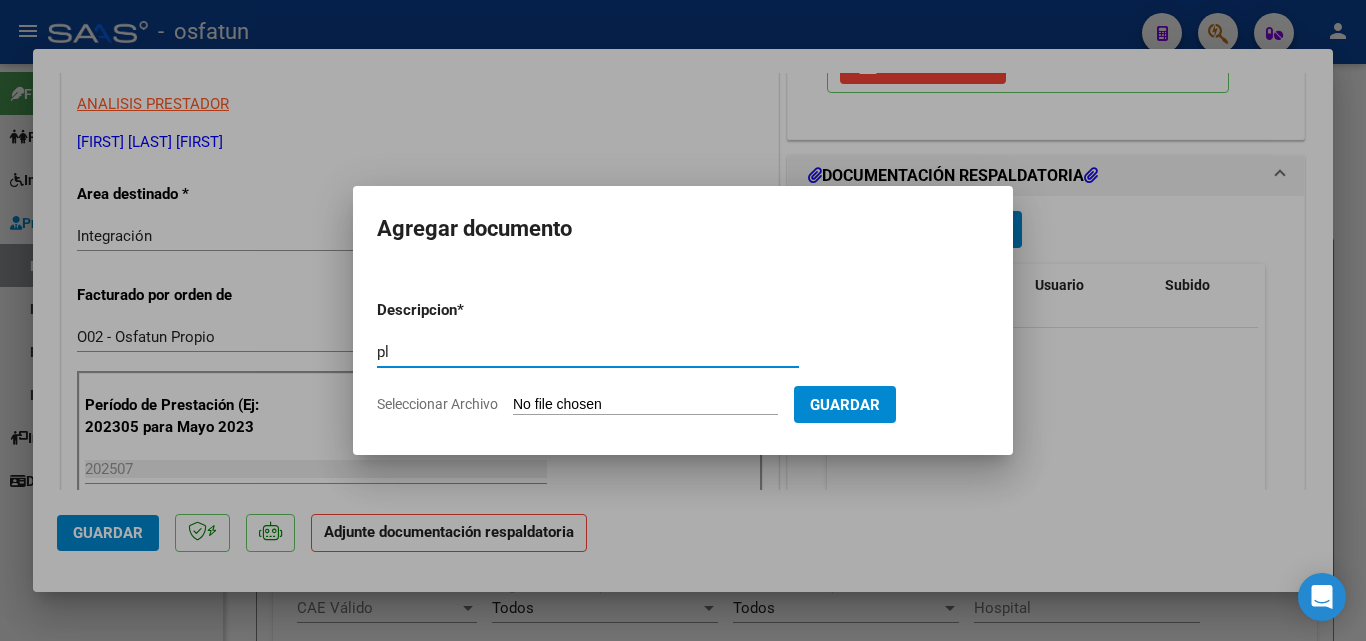 type on "p" 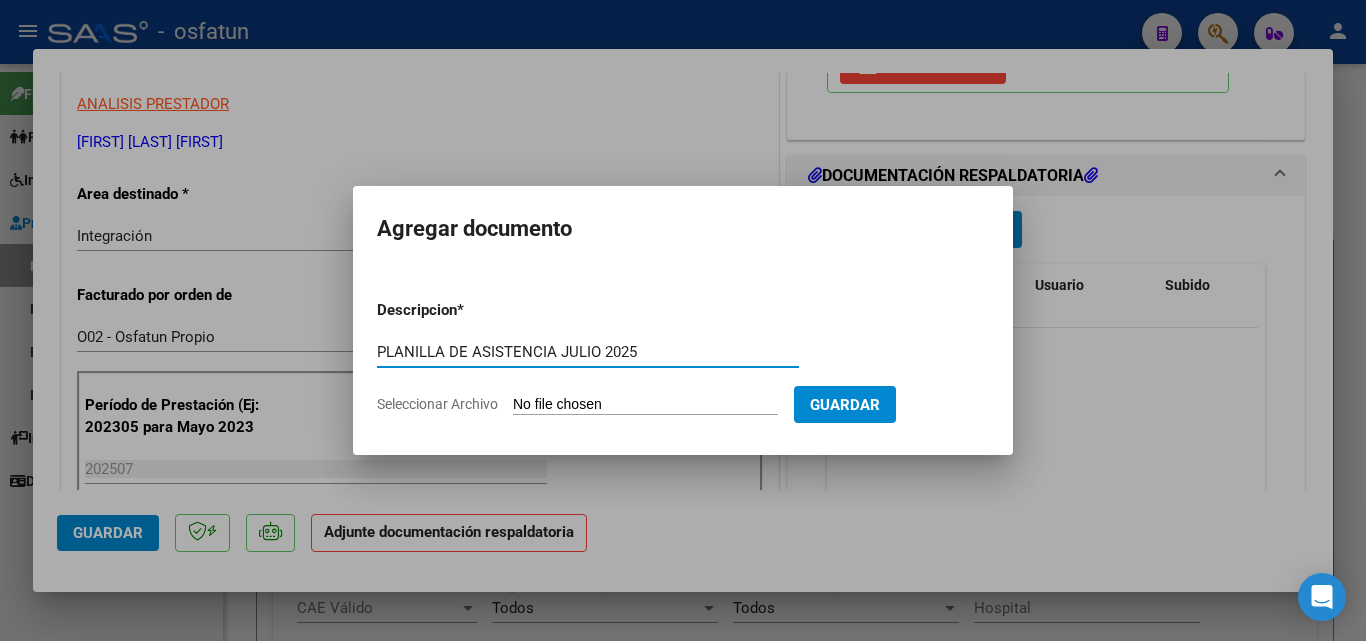type on "PLANILLA DE ASISTENCIA JULIO 2025" 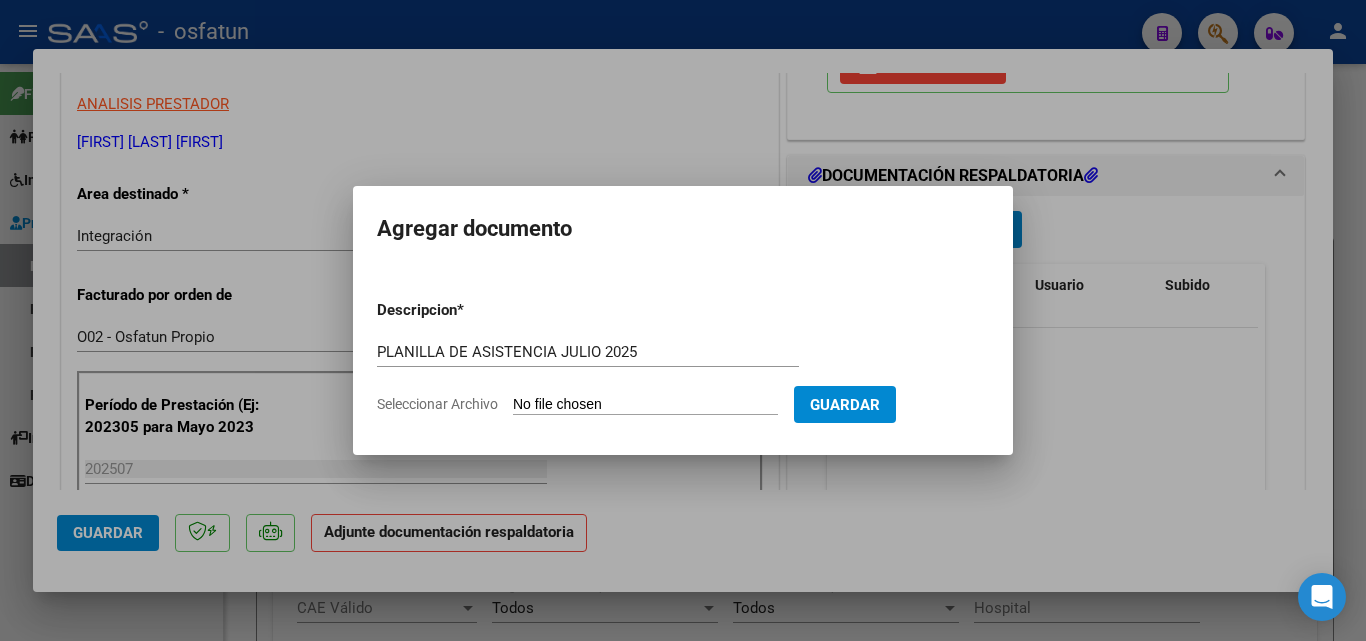 click on "Seleccionar Archivo" at bounding box center (645, 405) 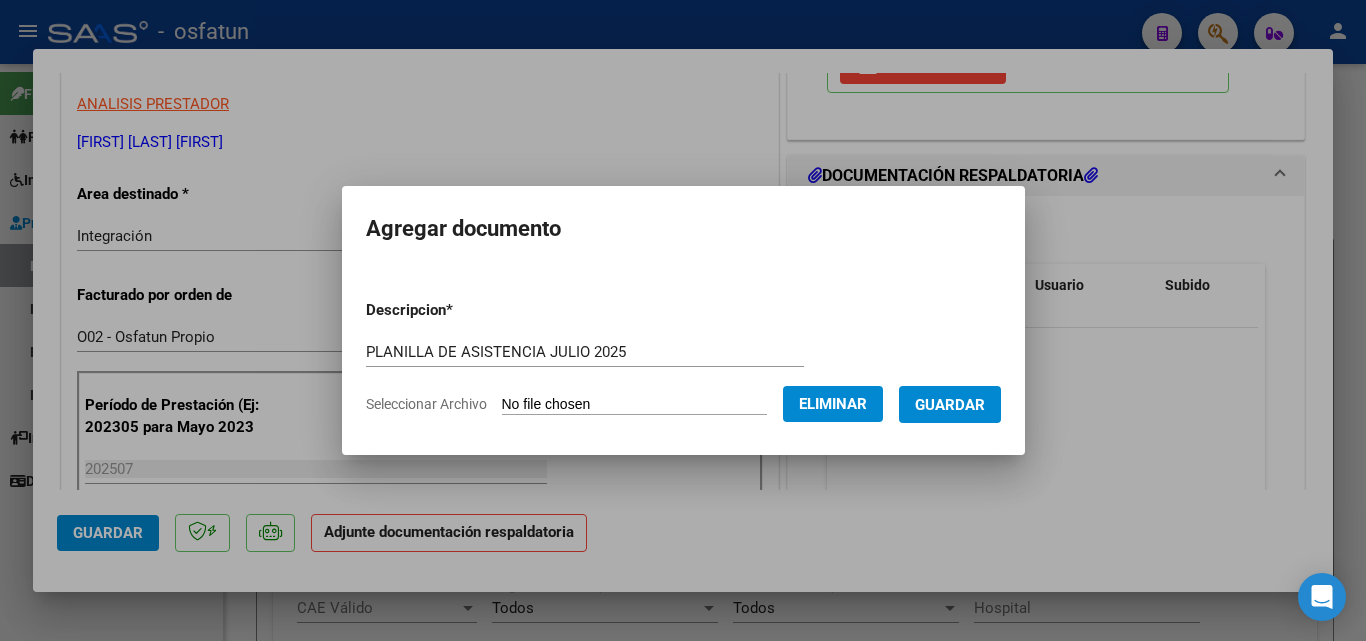 click on "Guardar" at bounding box center [950, 405] 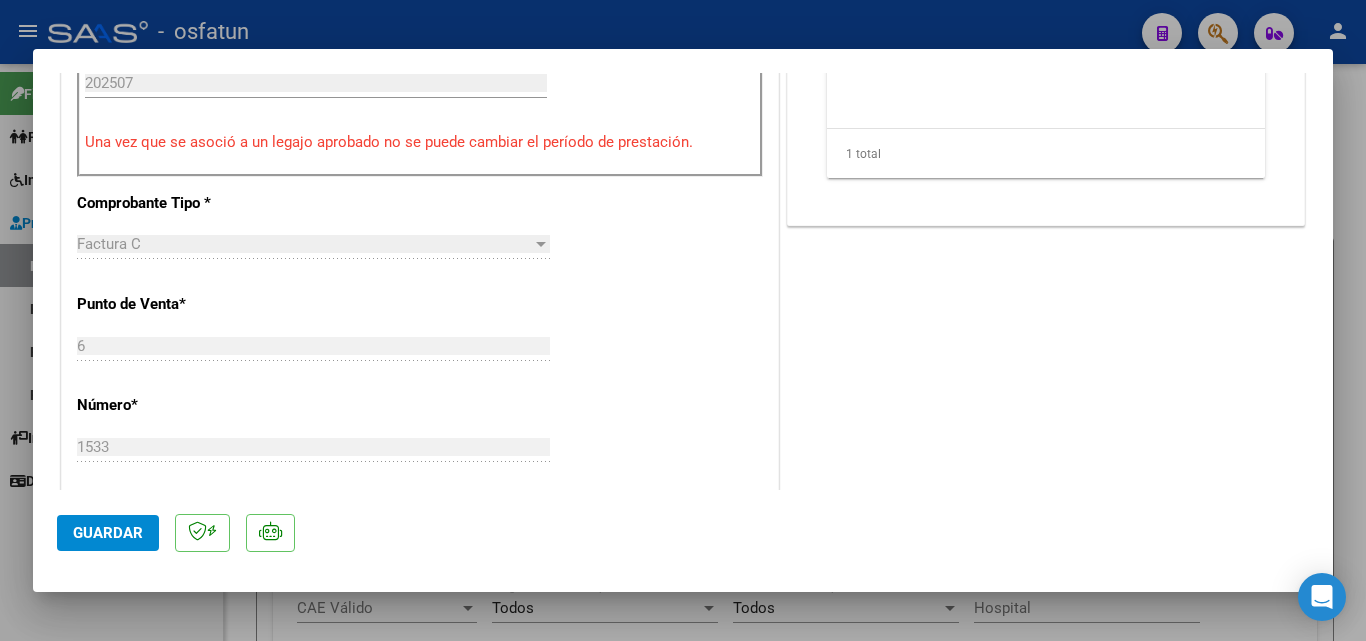 scroll, scrollTop: 1000, scrollLeft: 0, axis: vertical 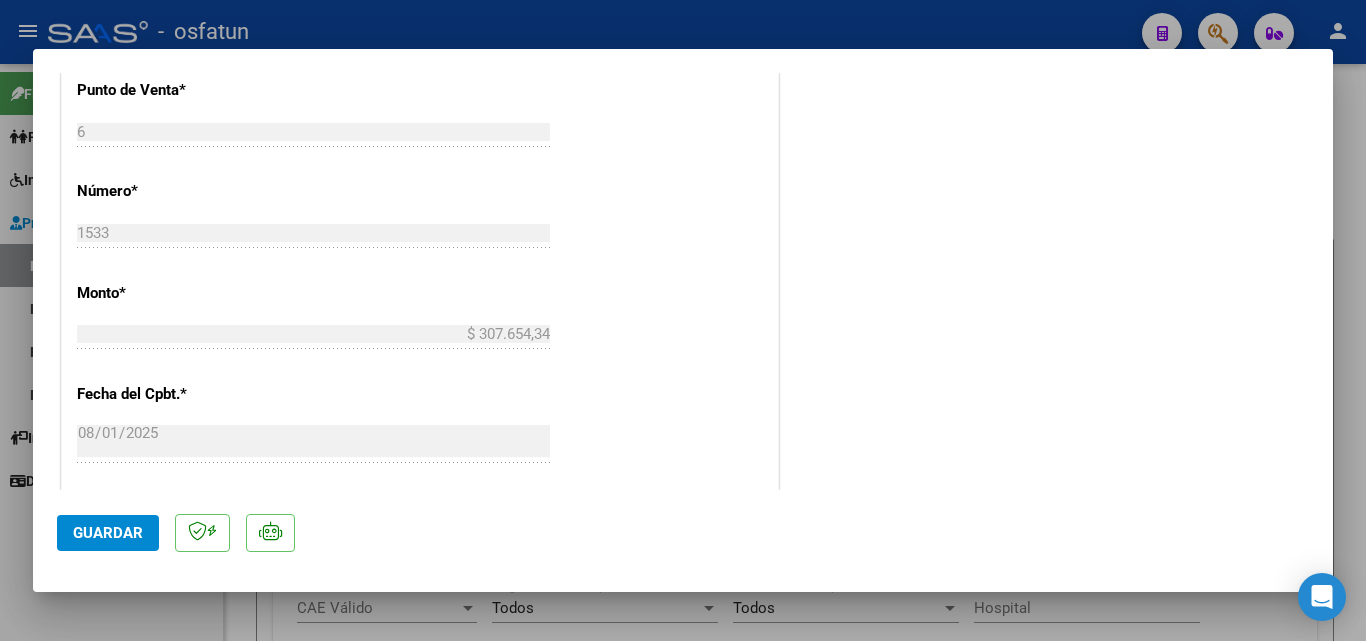 click on "Guardar" 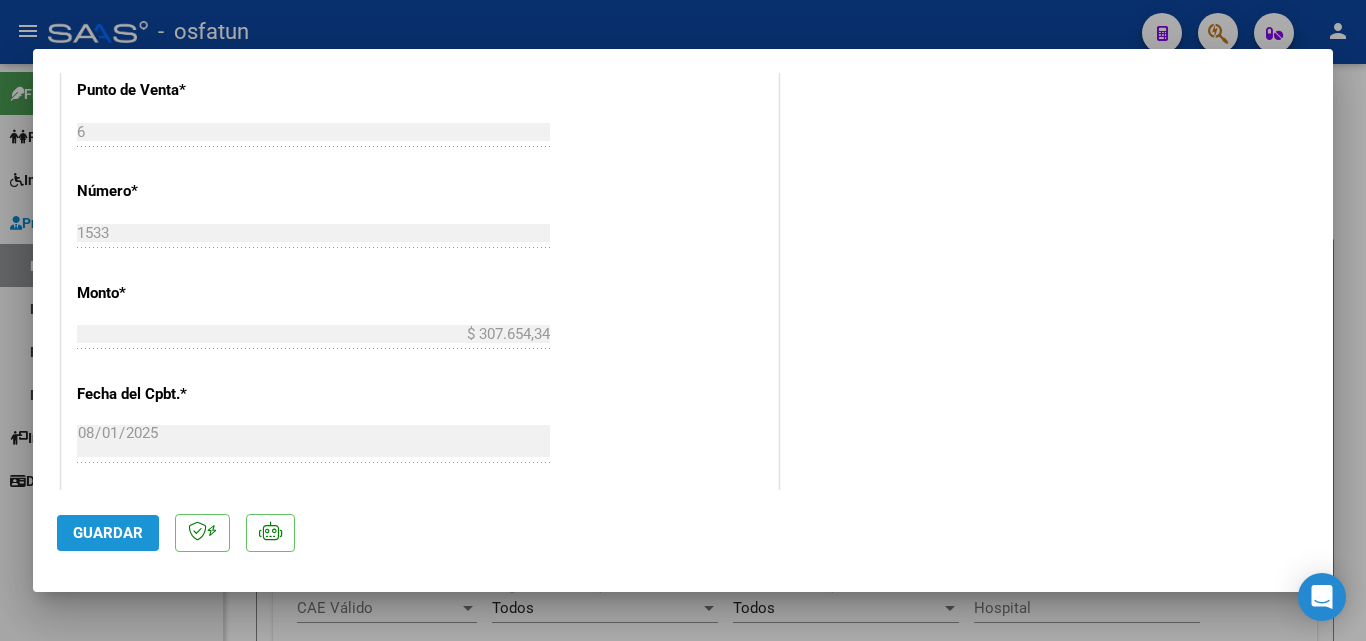 click on "Guardar" 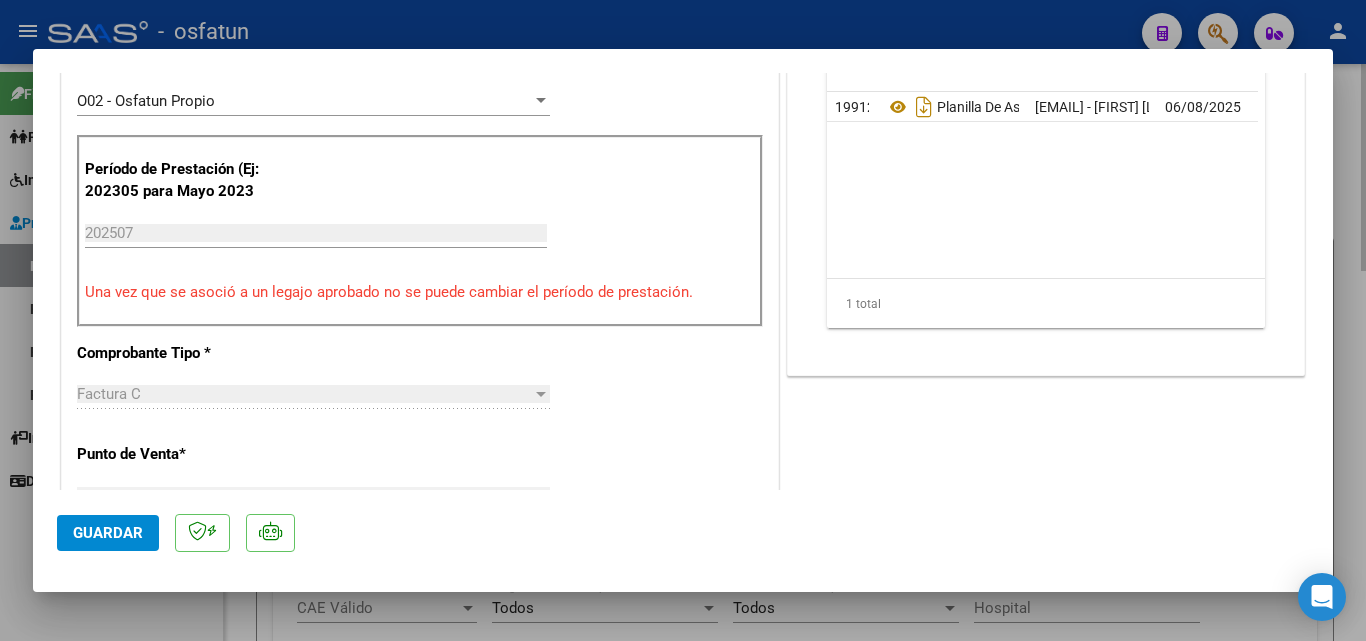 click at bounding box center [683, 320] 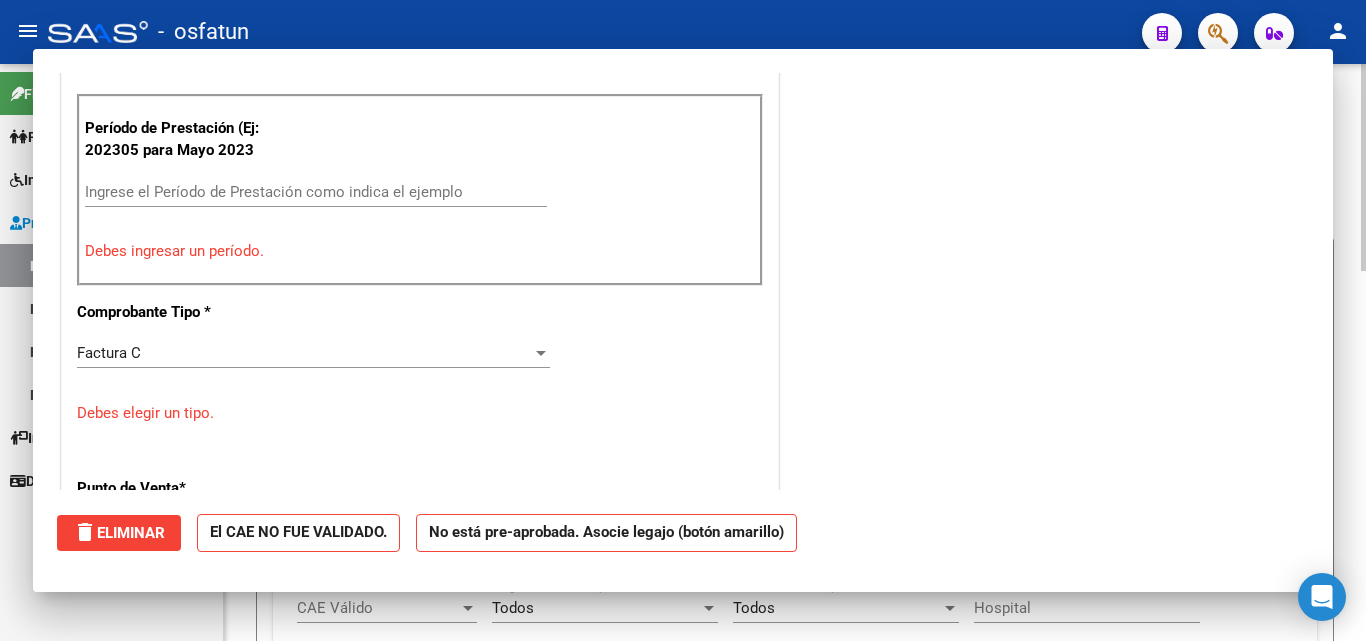 scroll, scrollTop: 595, scrollLeft: 0, axis: vertical 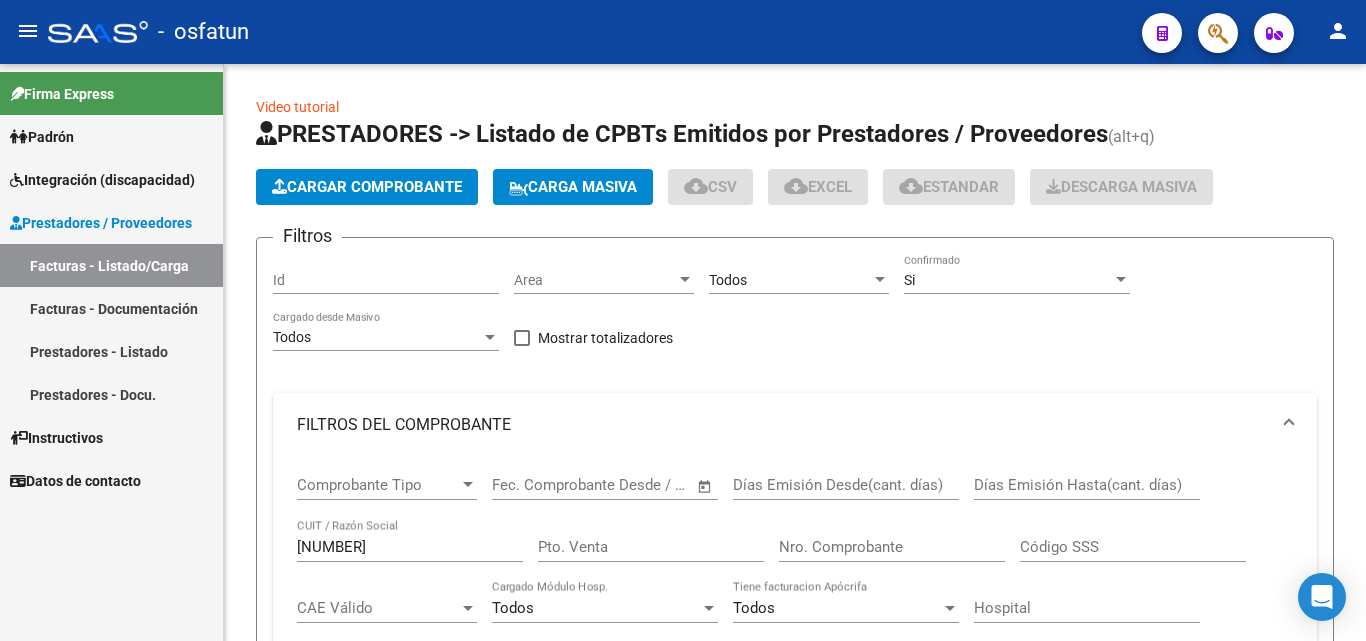 click on "Facturas - Listado/Carga" at bounding box center (111, 265) 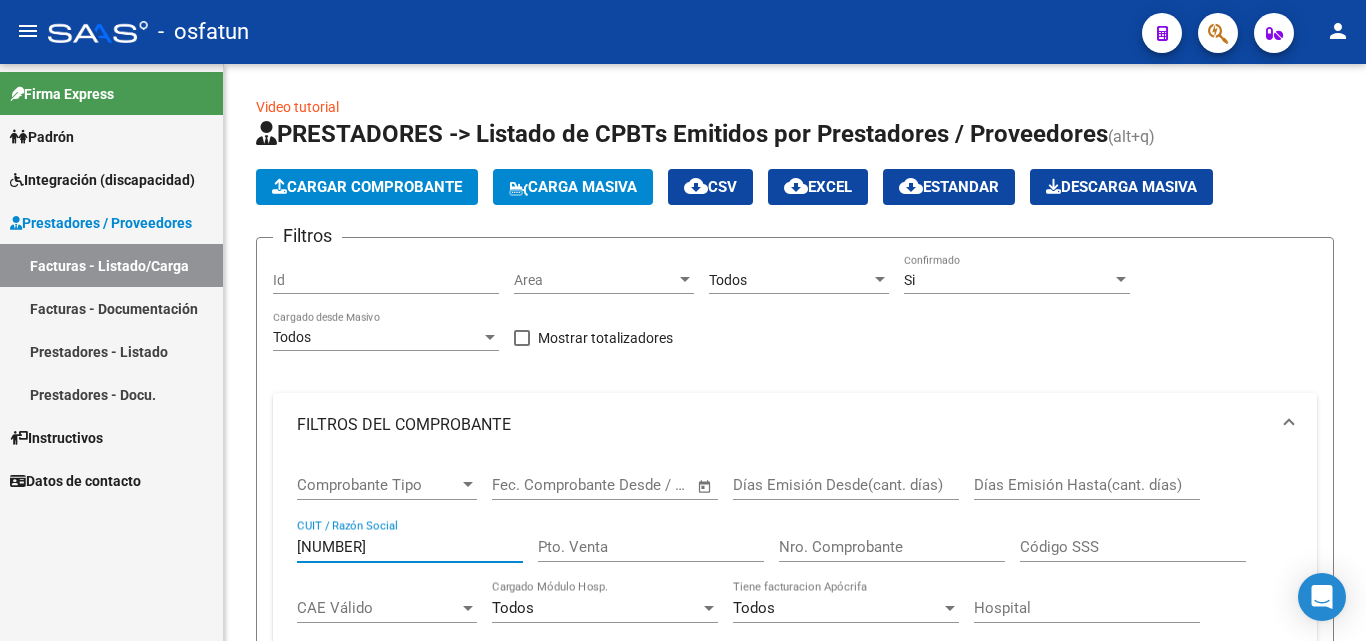 drag, startPoint x: 416, startPoint y: 550, endPoint x: 167, endPoint y: 535, distance: 249.4514 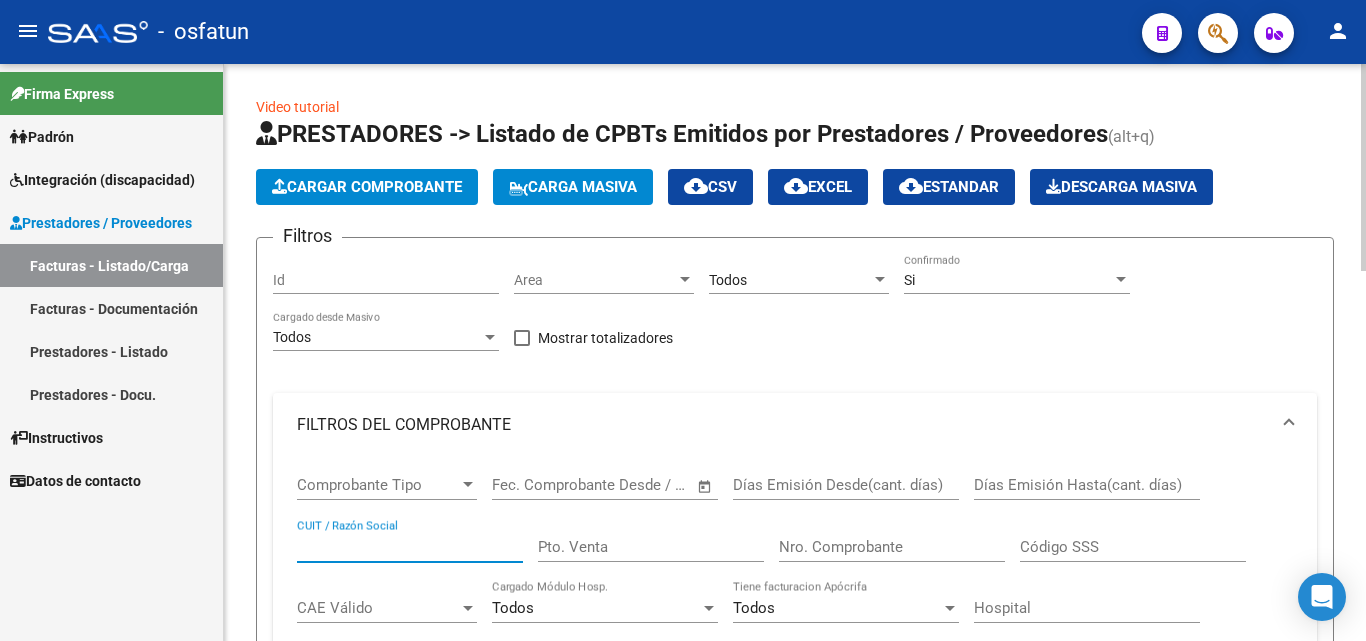 paste on "[NUMBER]" 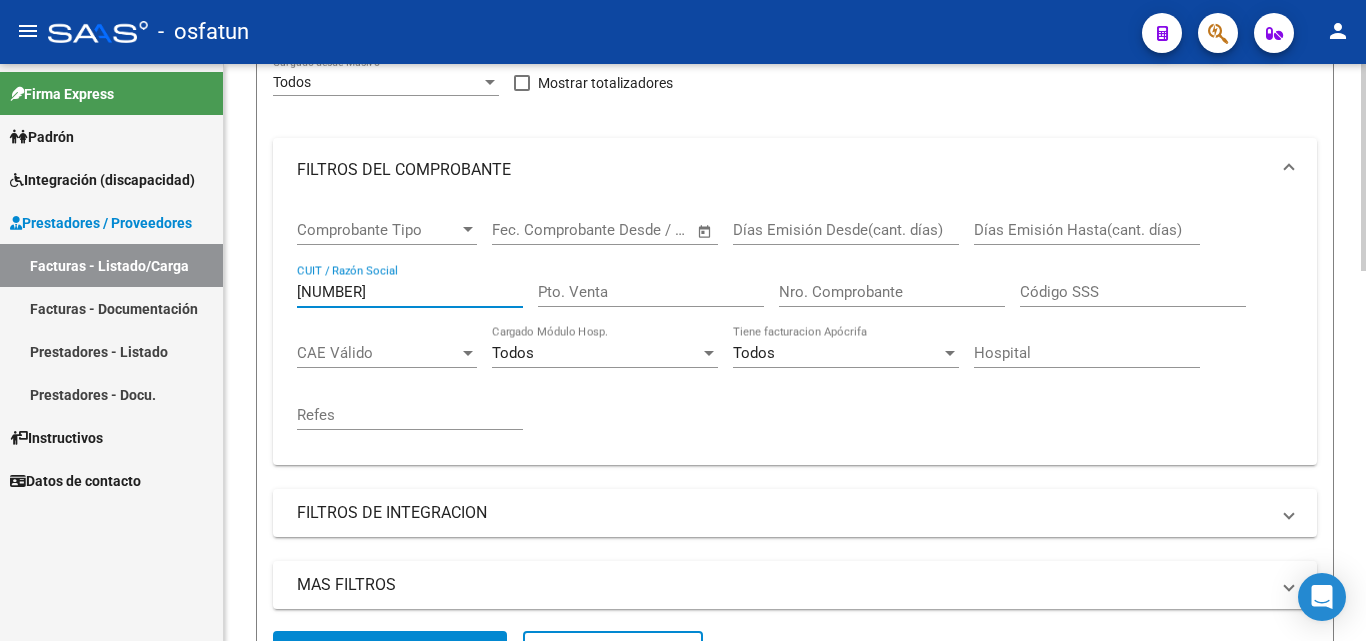 scroll, scrollTop: 300, scrollLeft: 0, axis: vertical 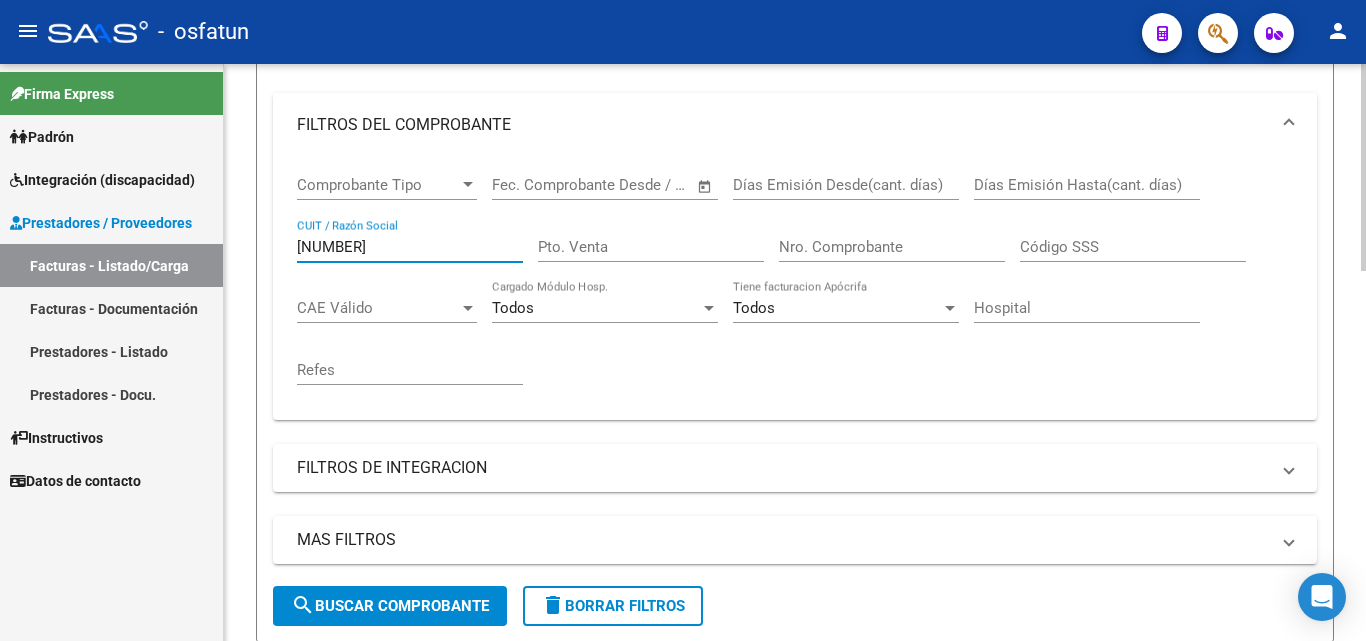 type on "[NUMBER]" 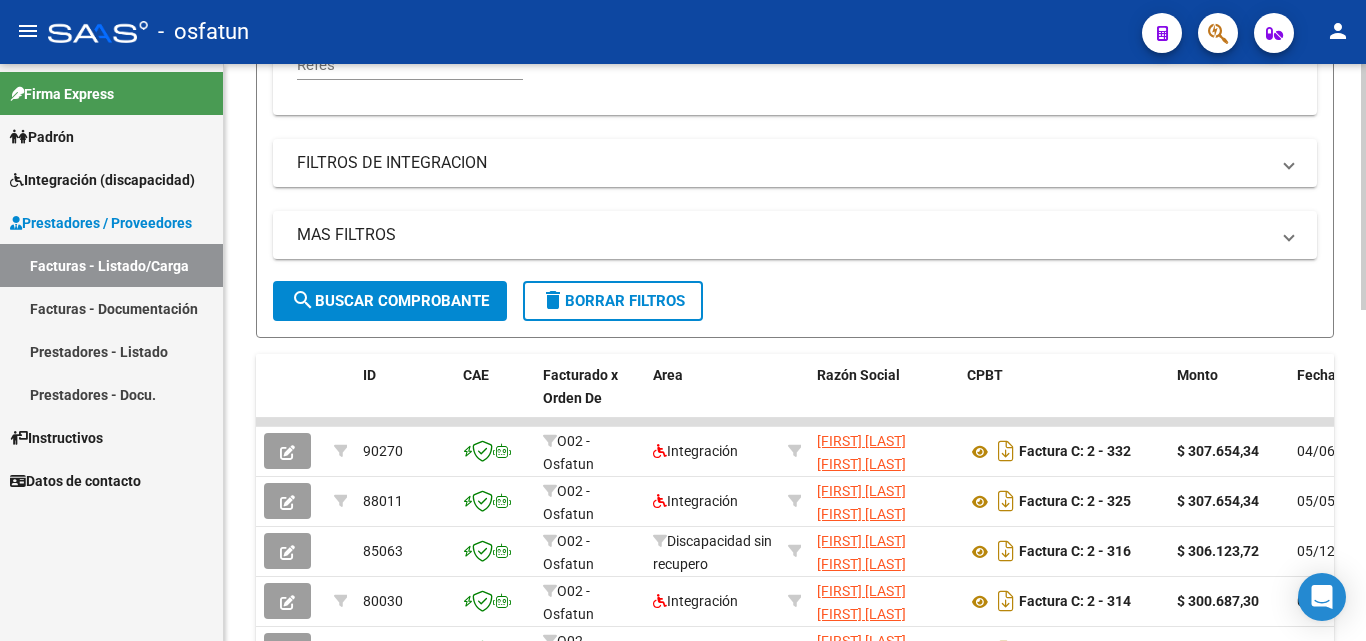 scroll, scrollTop: 778, scrollLeft: 0, axis: vertical 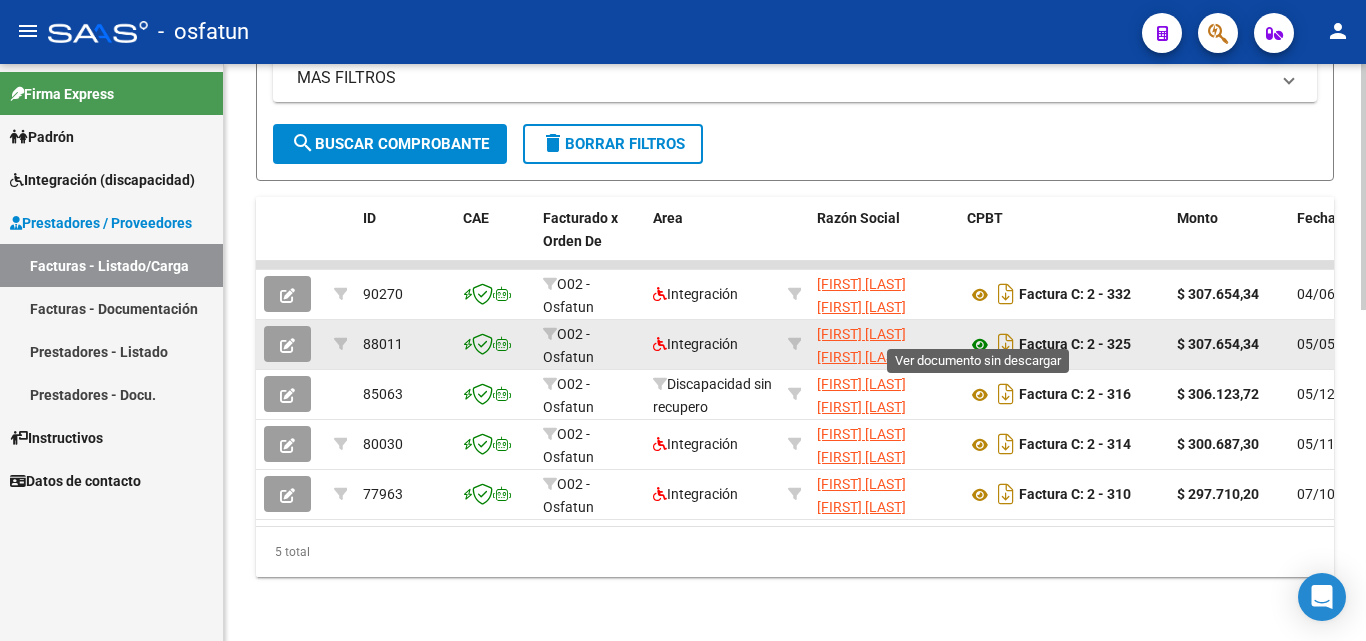 click 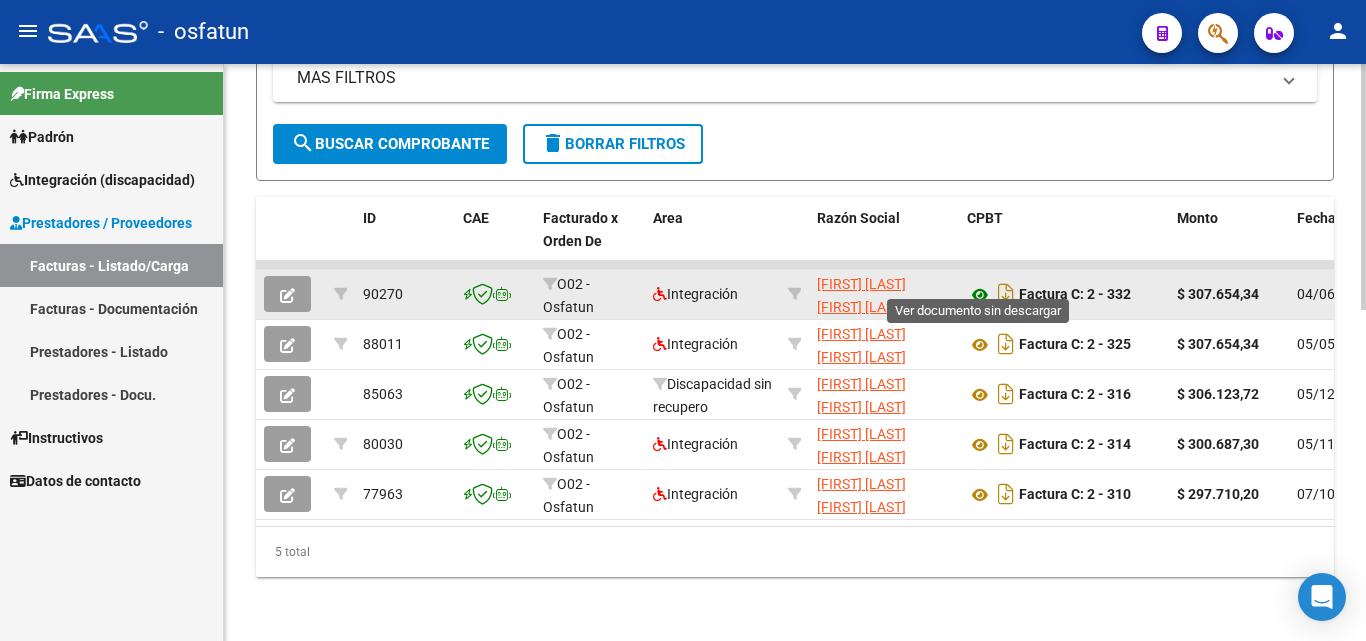 click 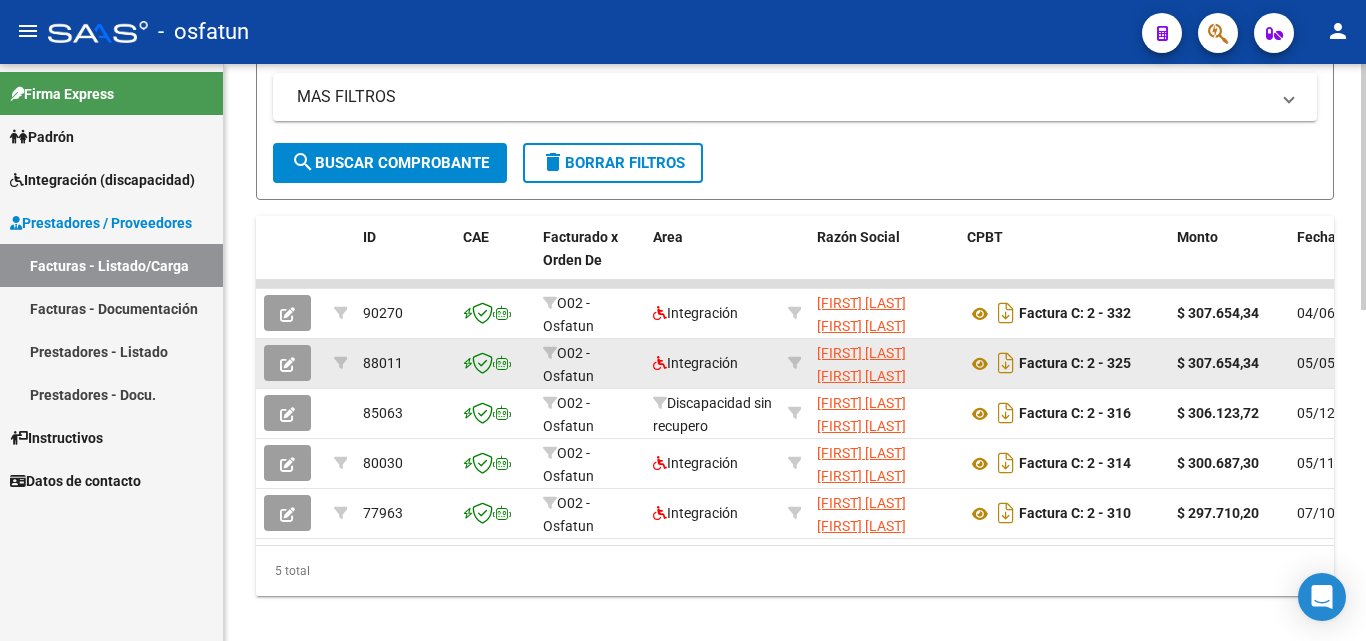 scroll, scrollTop: 778, scrollLeft: 0, axis: vertical 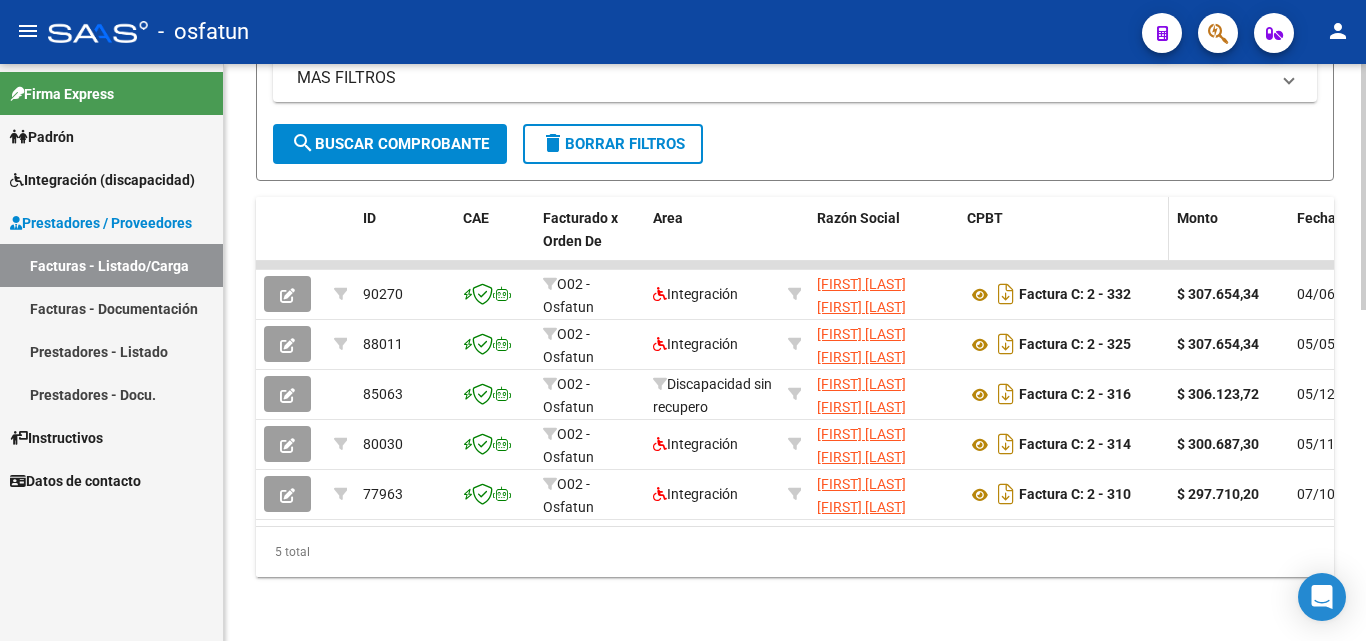 click on "CPBT" 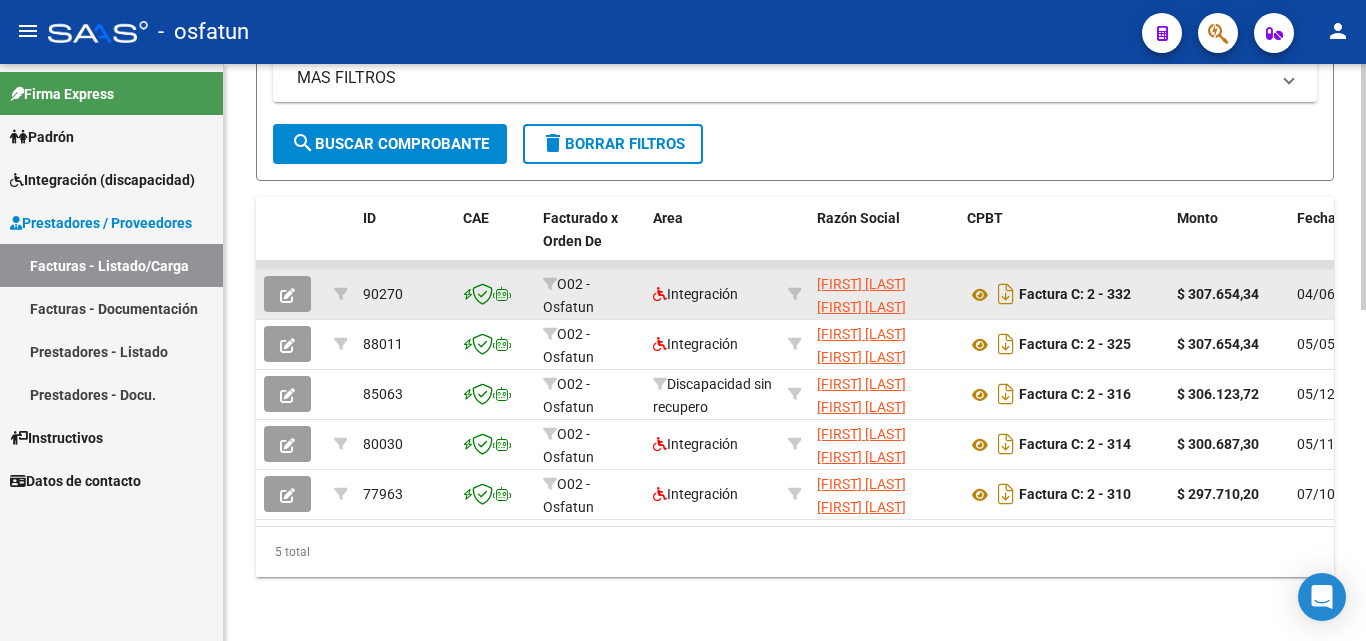 drag, startPoint x: 287, startPoint y: 278, endPoint x: 298, endPoint y: 278, distance: 11 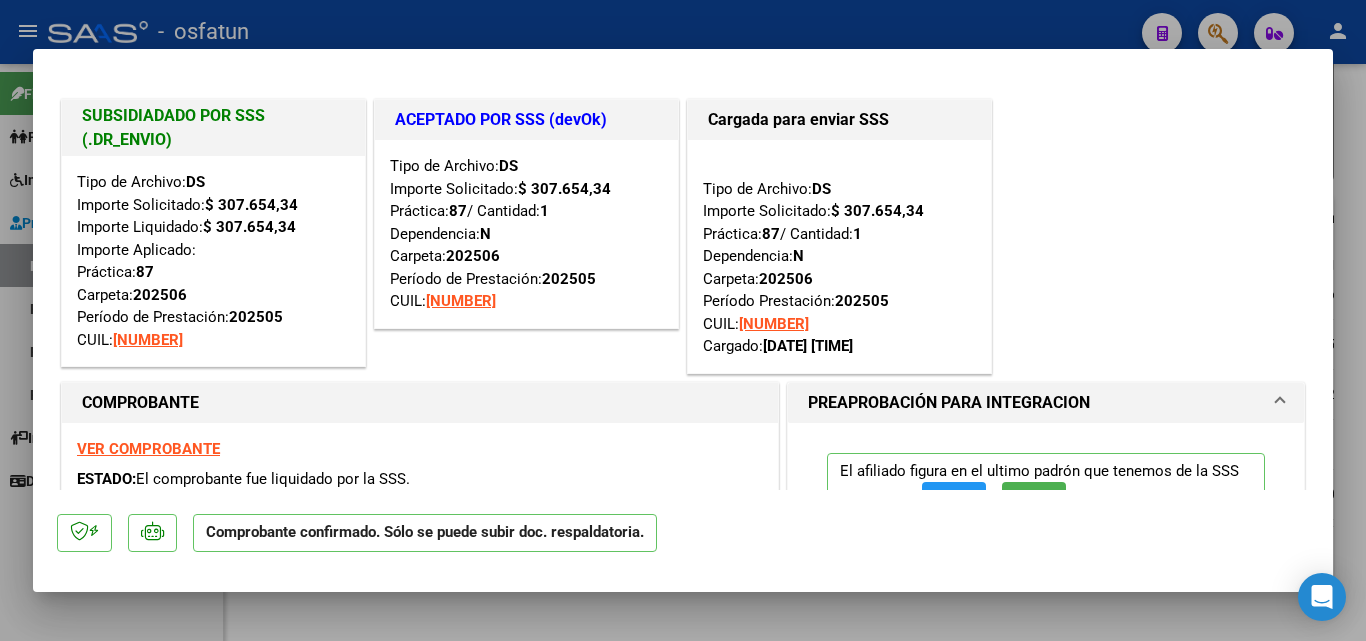 click at bounding box center (683, 320) 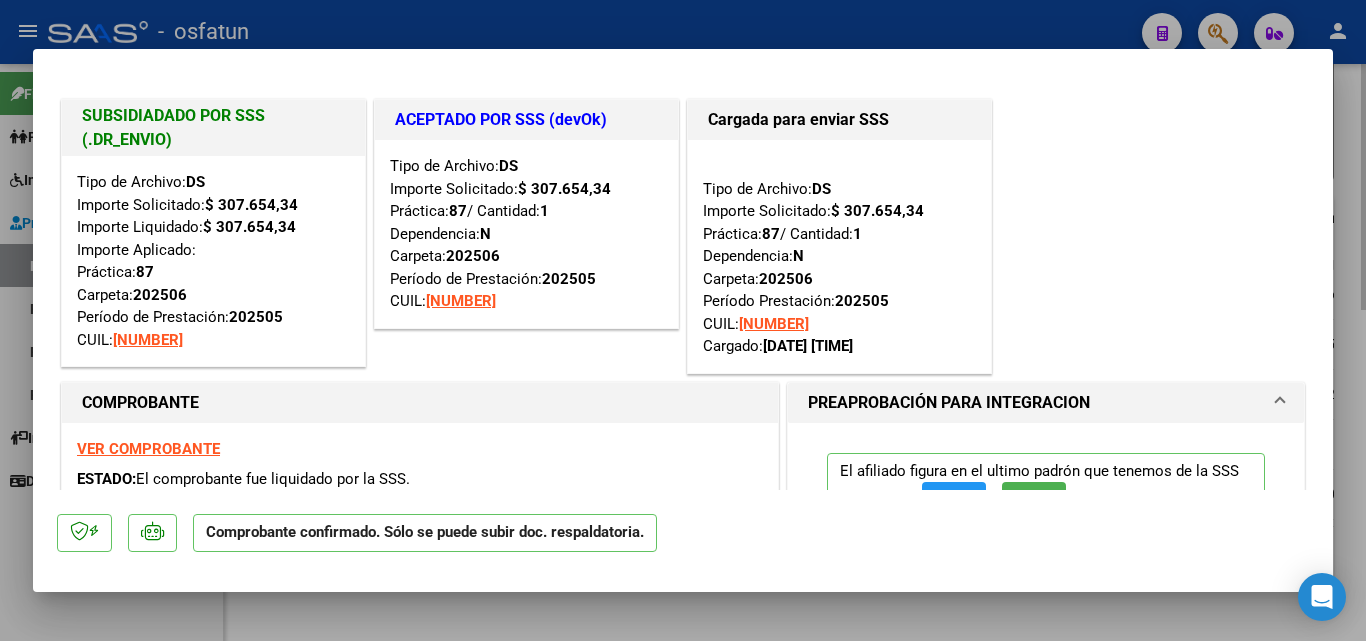 type 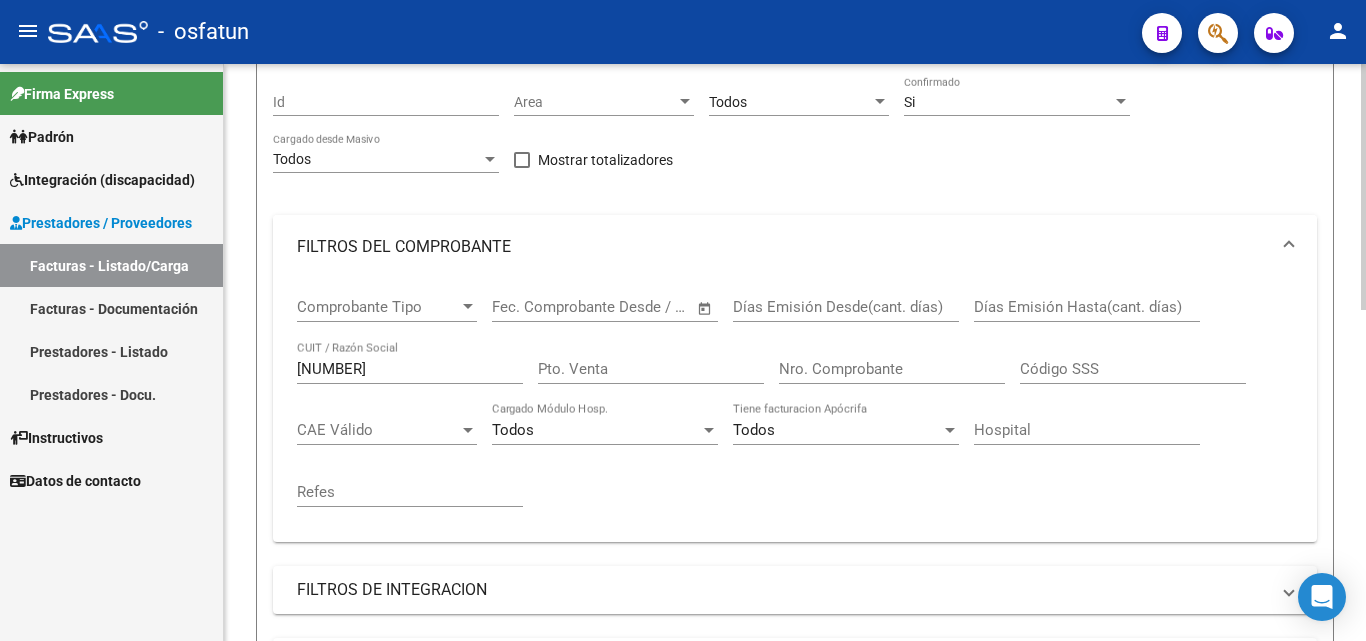 scroll, scrollTop: 0, scrollLeft: 0, axis: both 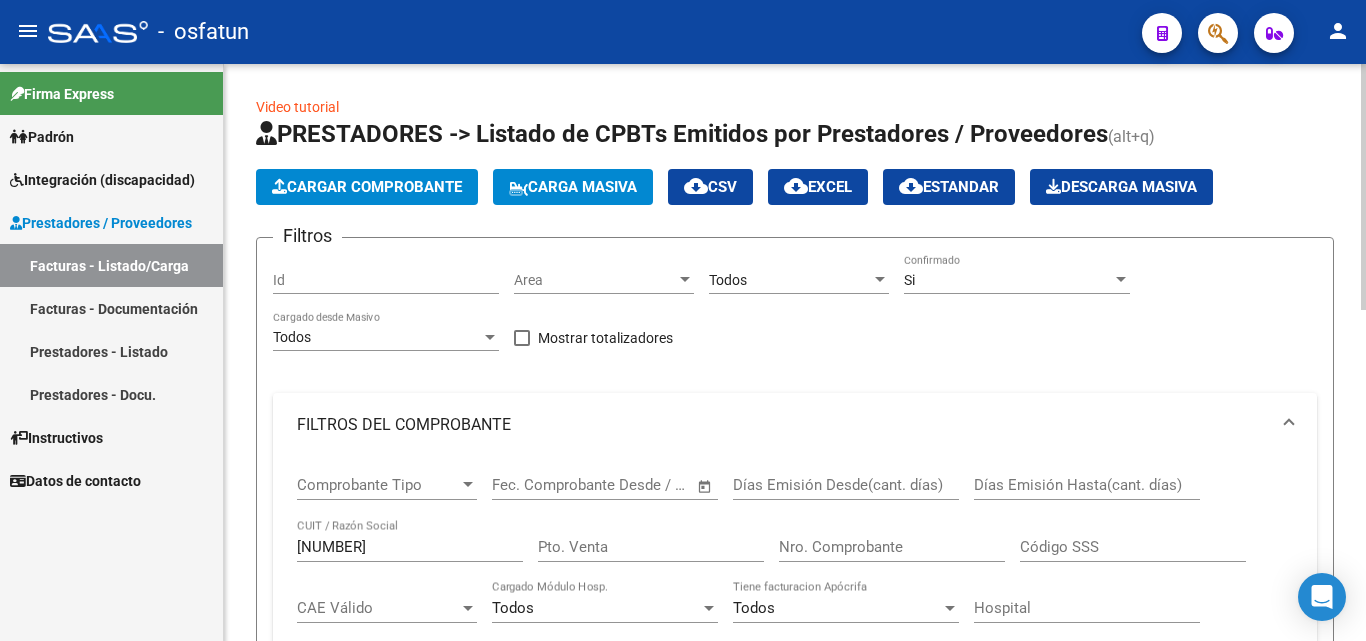 click on "Cargar Comprobante" 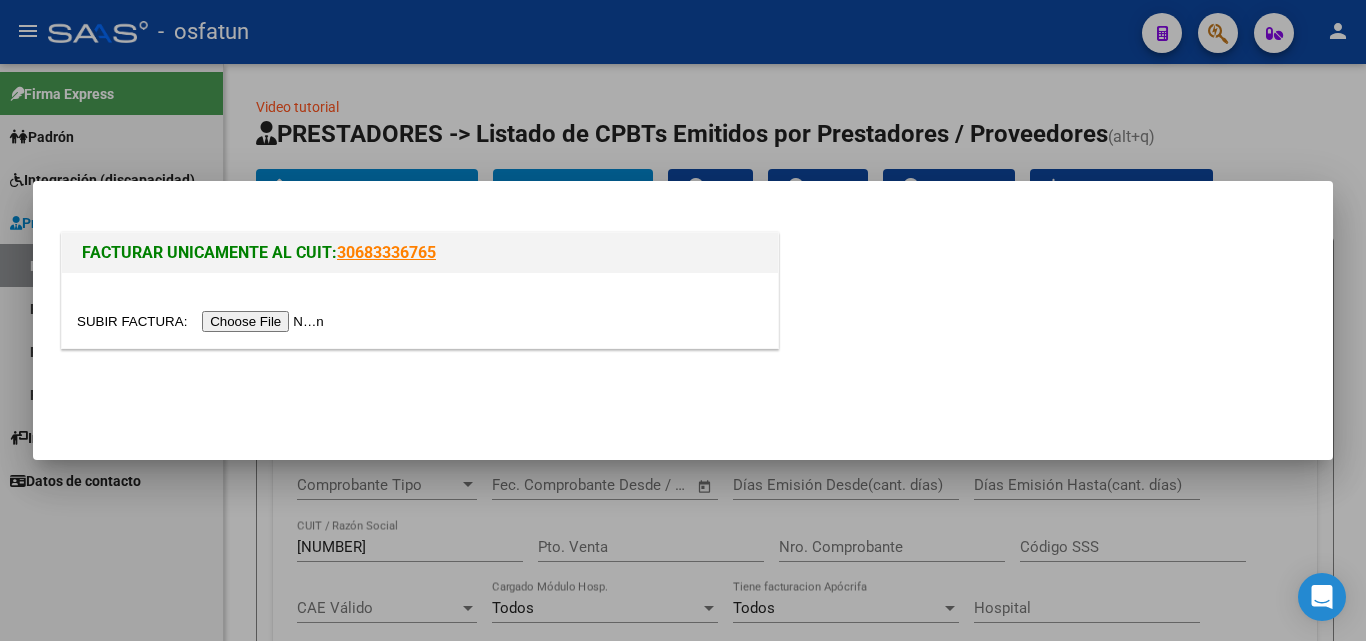 click at bounding box center [203, 321] 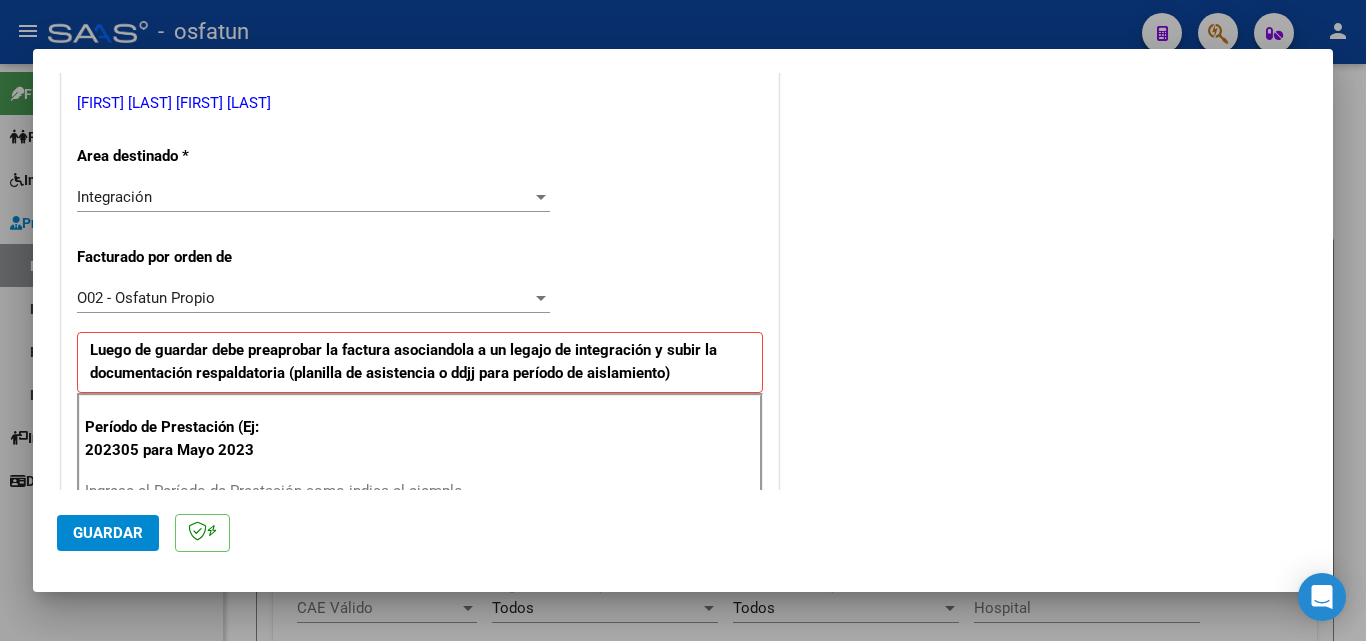 scroll, scrollTop: 500, scrollLeft: 0, axis: vertical 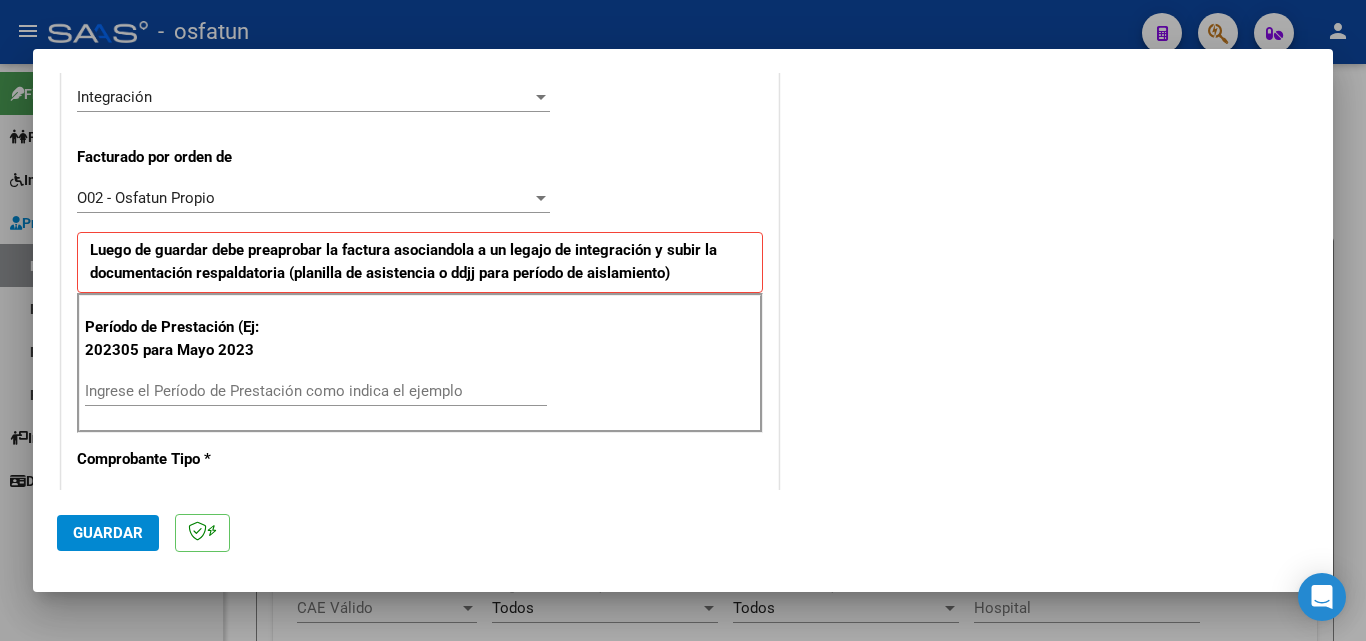 click on "Ingrese el Período de Prestación como indica el ejemplo" at bounding box center (316, 391) 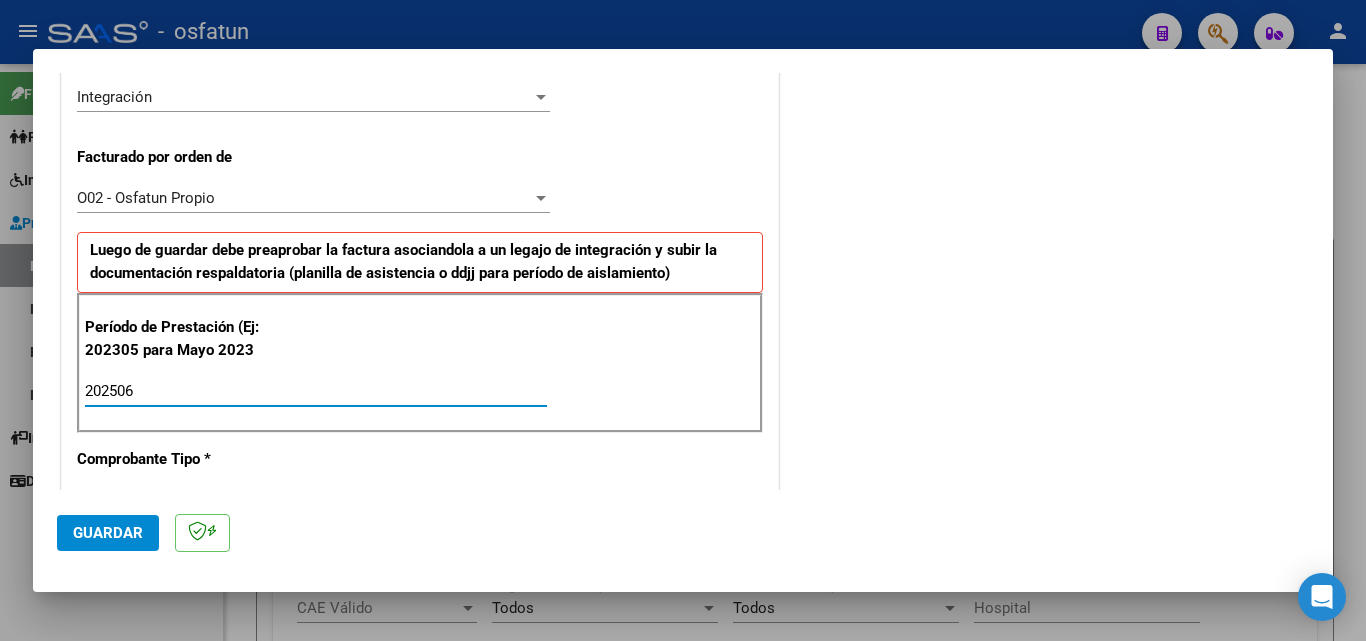 type on "202506" 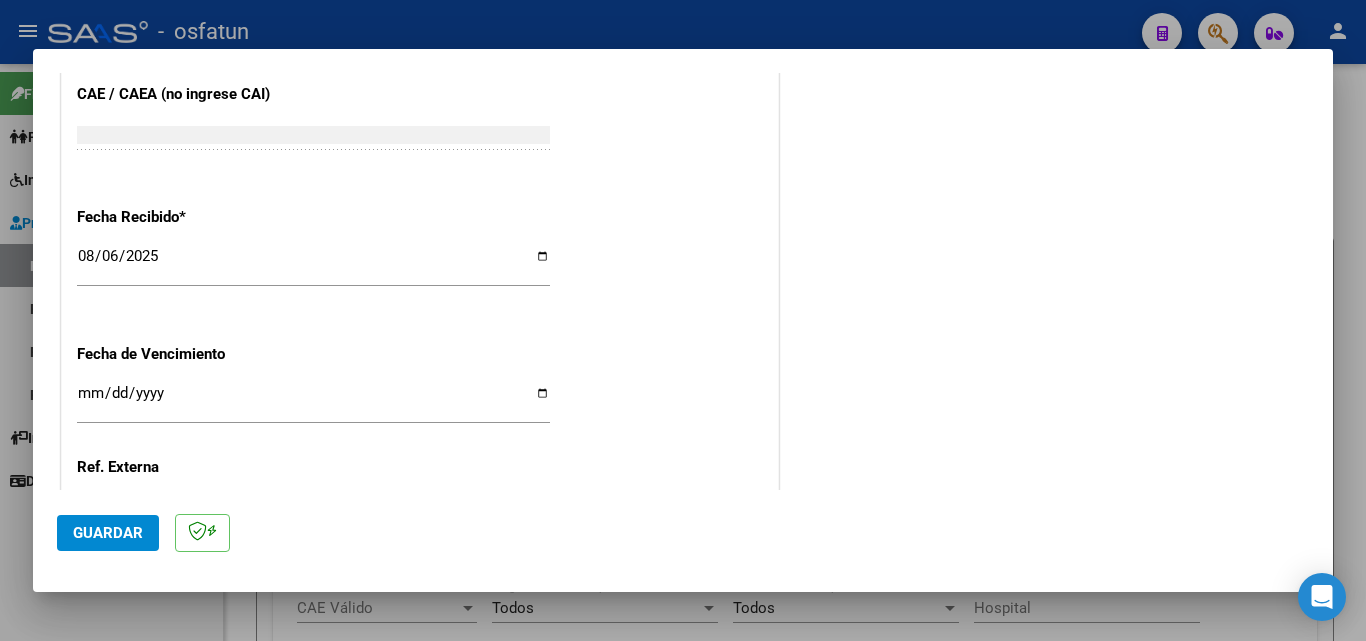 scroll, scrollTop: 1400, scrollLeft: 0, axis: vertical 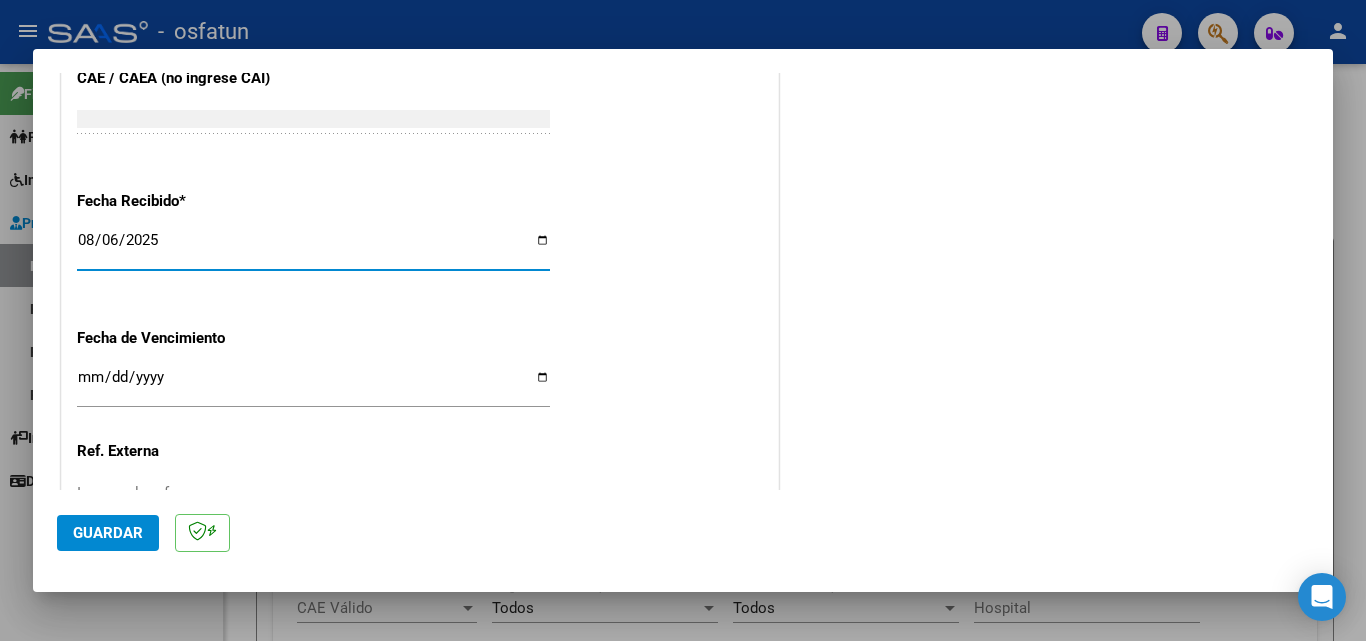 click on "2025-08-06" at bounding box center (313, 248) 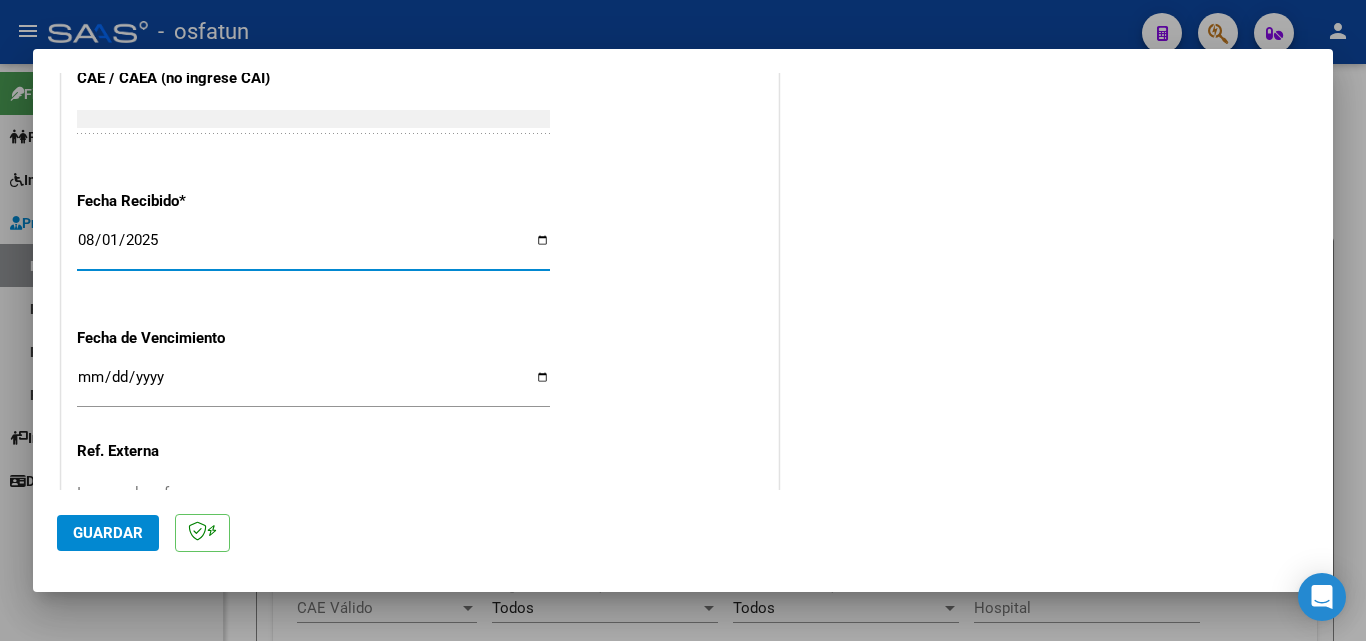 type on "2025-08-10" 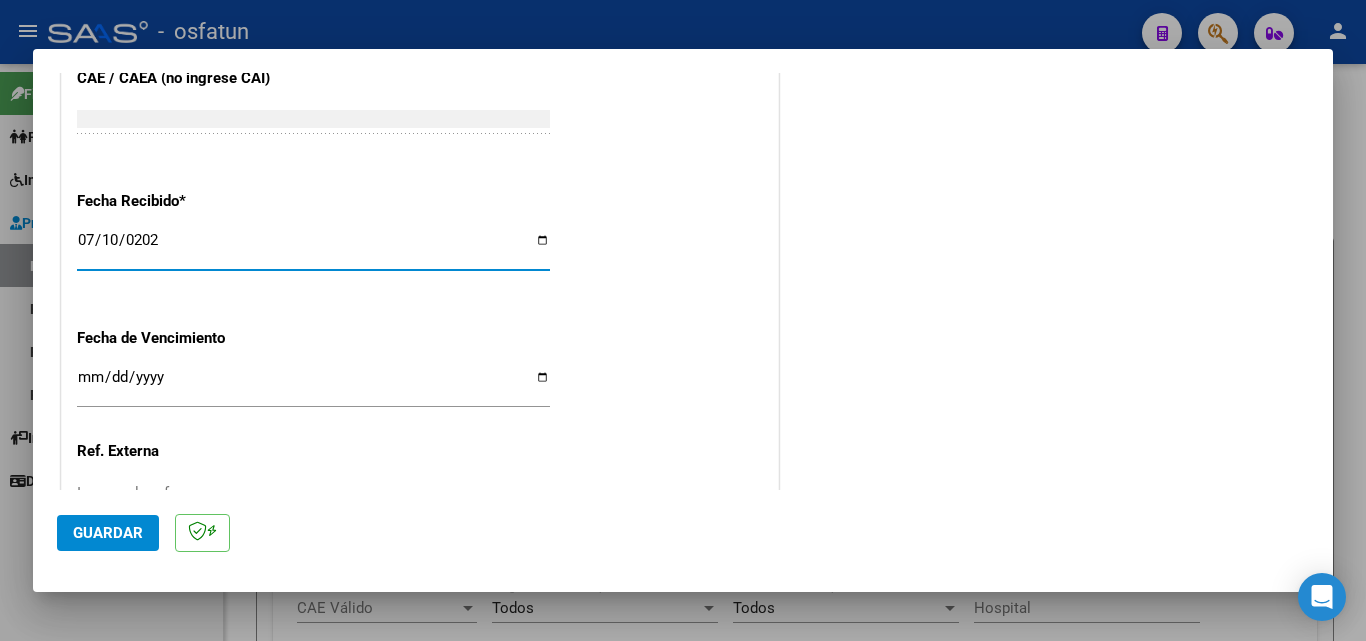 type on "2025-07-10" 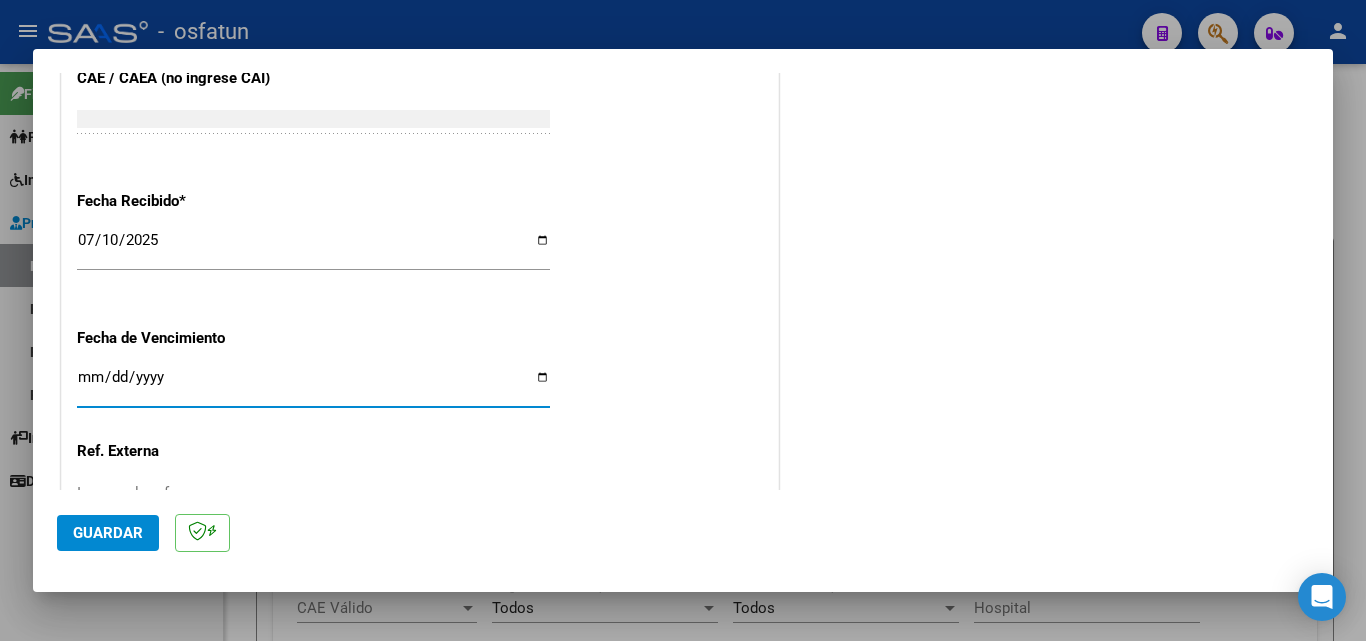 click on "Ingresar la fecha" at bounding box center [313, 385] 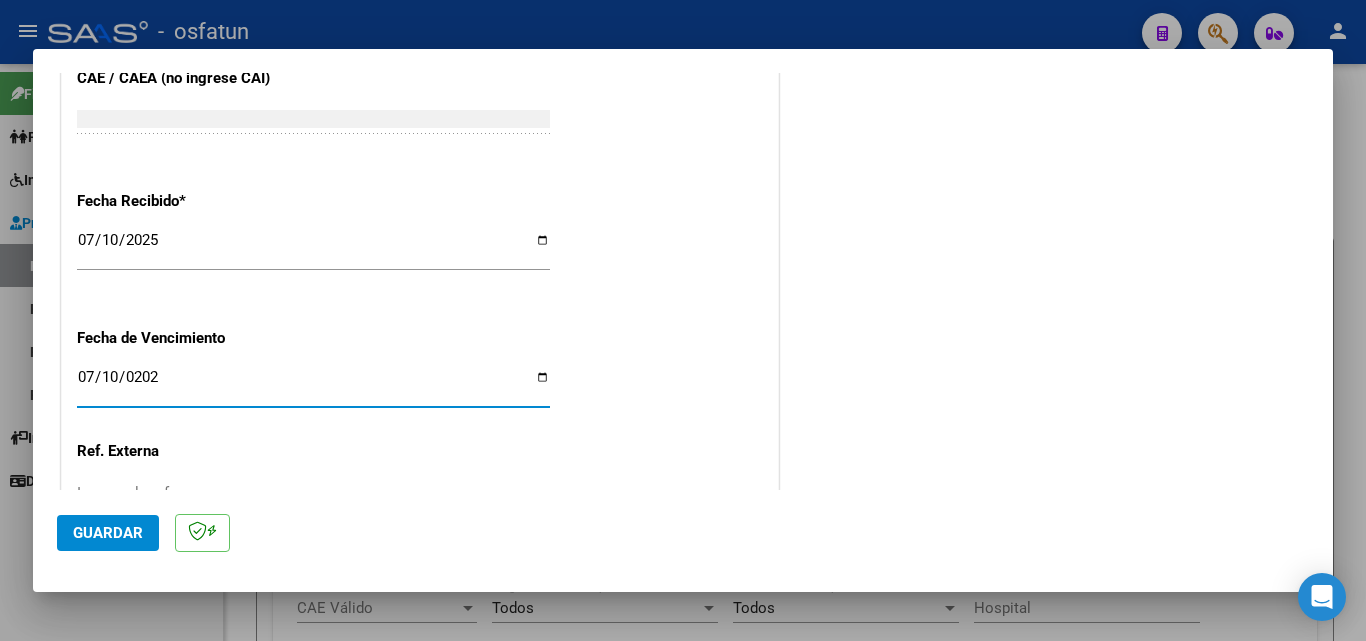 type on "2025-07-10" 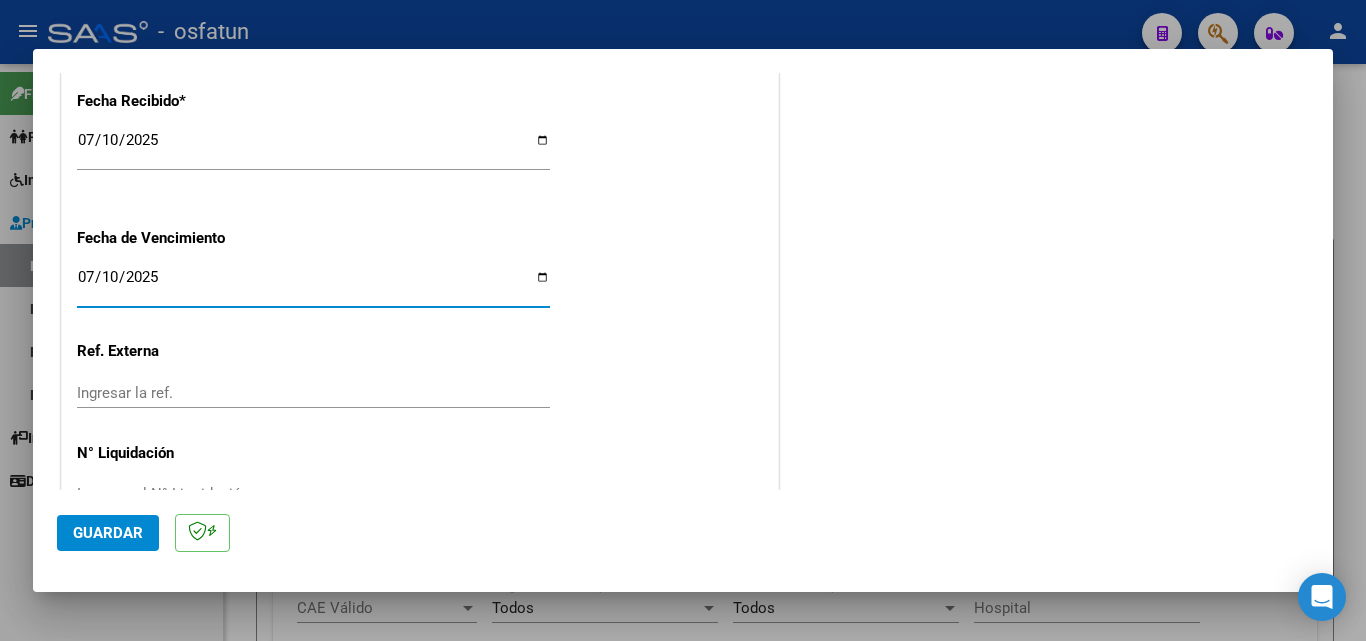 scroll, scrollTop: 1558, scrollLeft: 0, axis: vertical 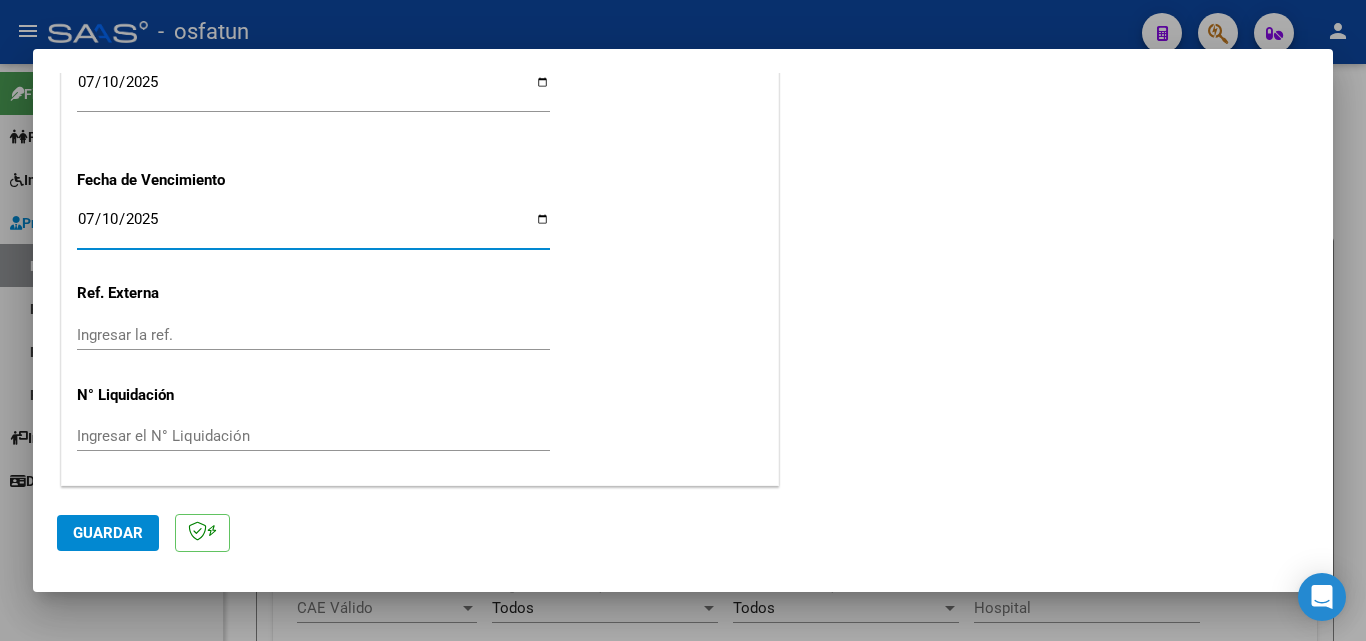 click on "Guardar" 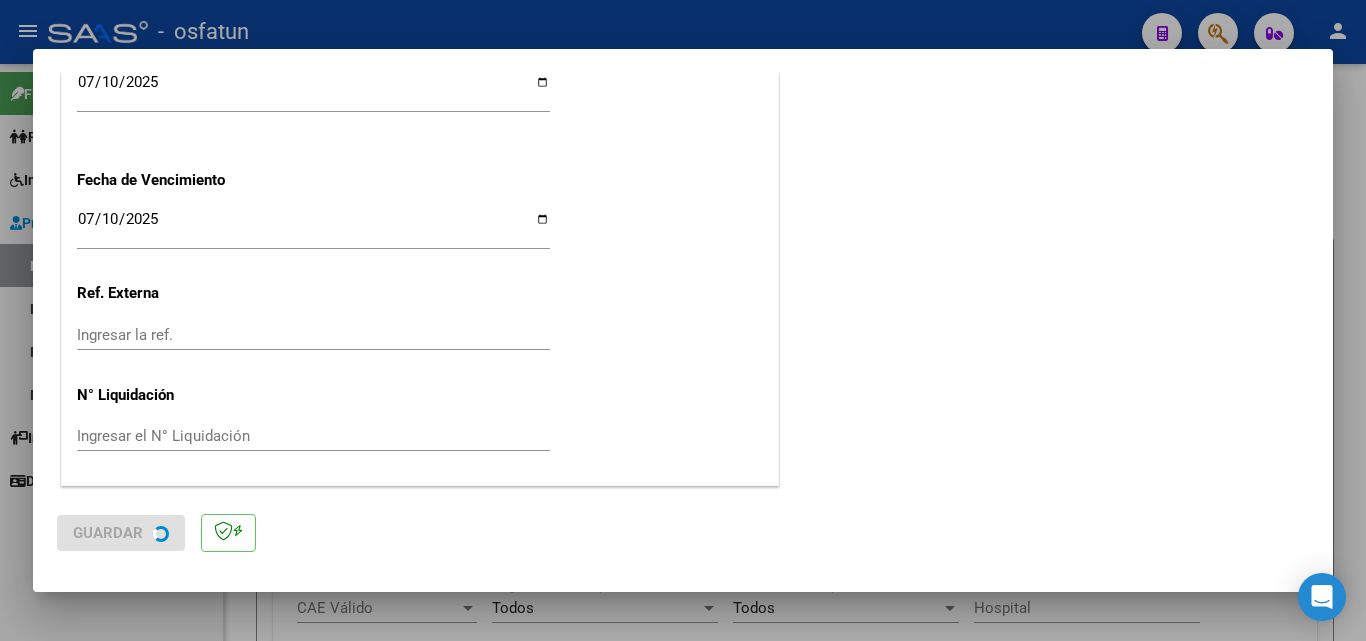 scroll, scrollTop: 0, scrollLeft: 0, axis: both 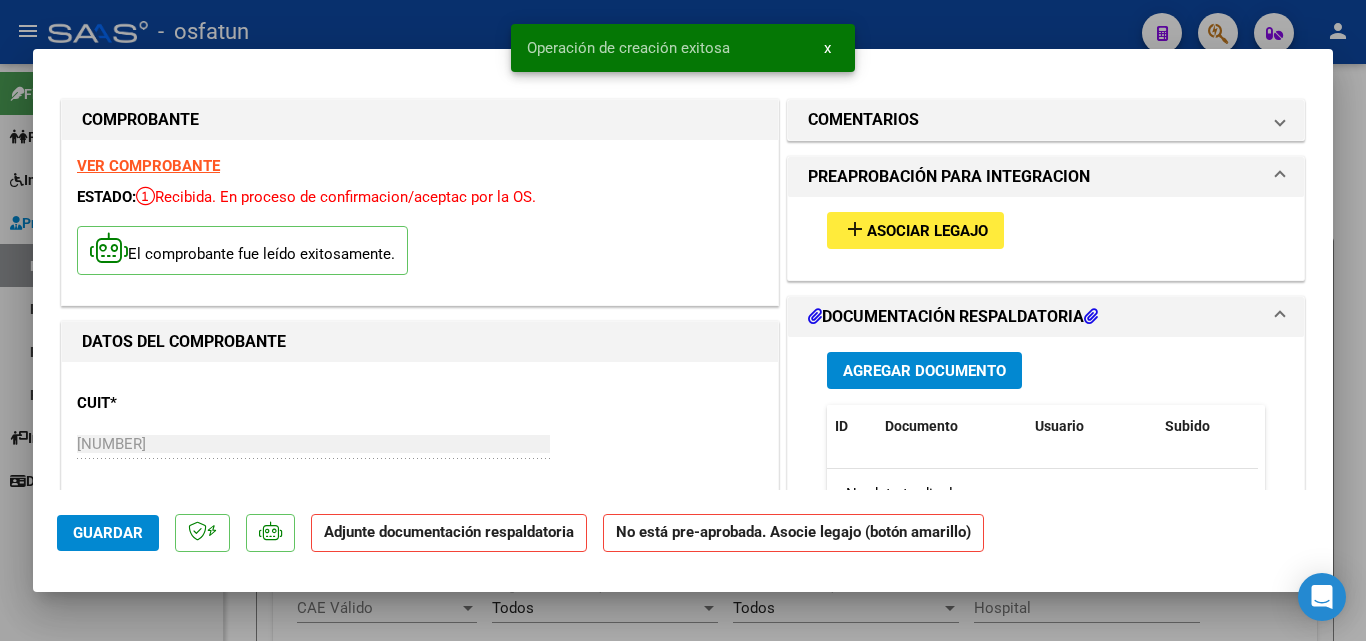 click on "Asociar Legajo" at bounding box center (927, 231) 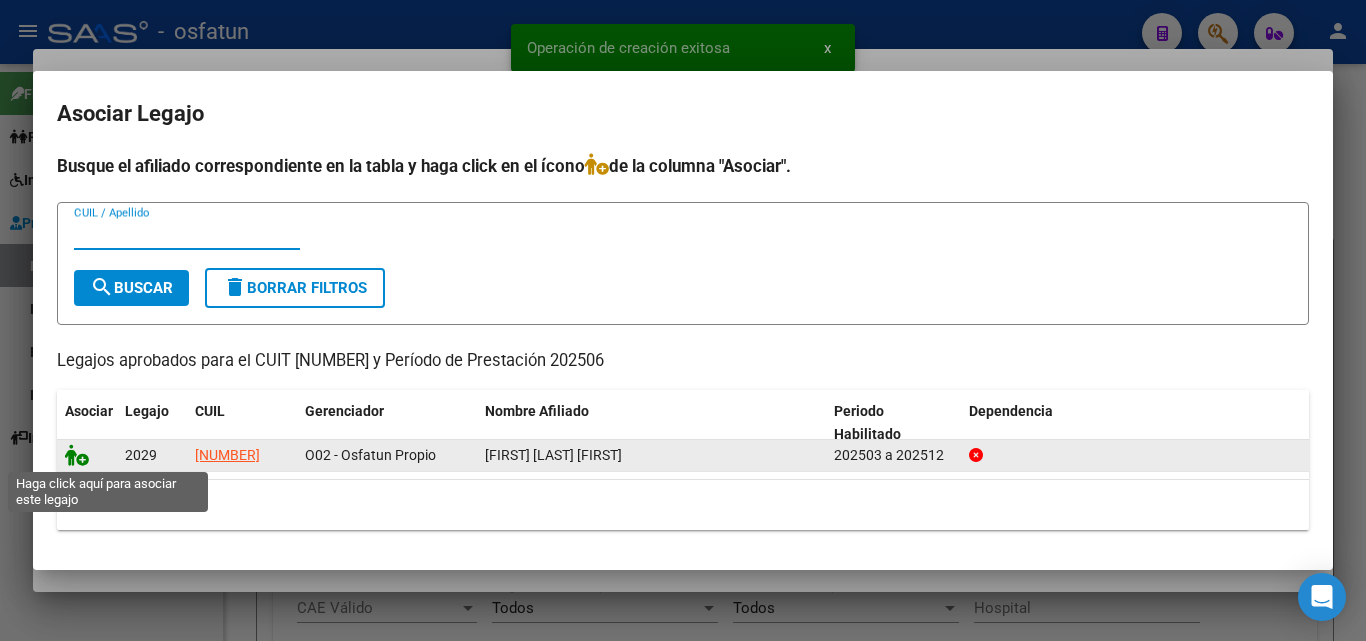 click 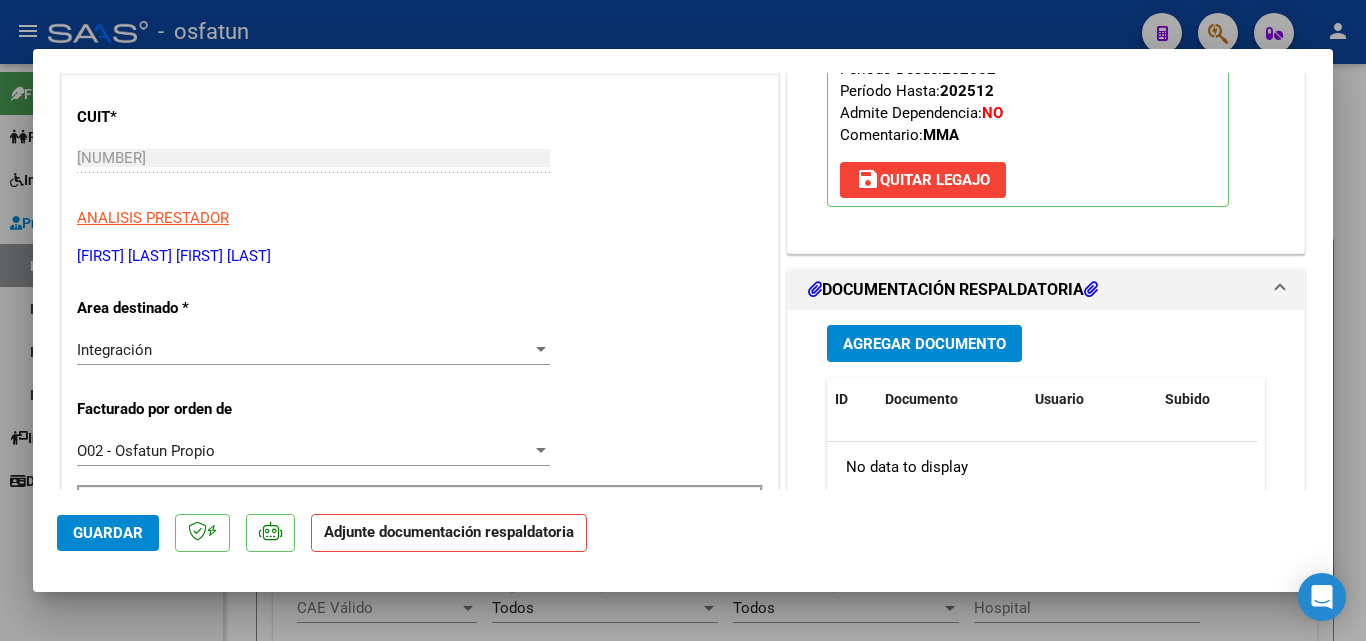 scroll, scrollTop: 300, scrollLeft: 0, axis: vertical 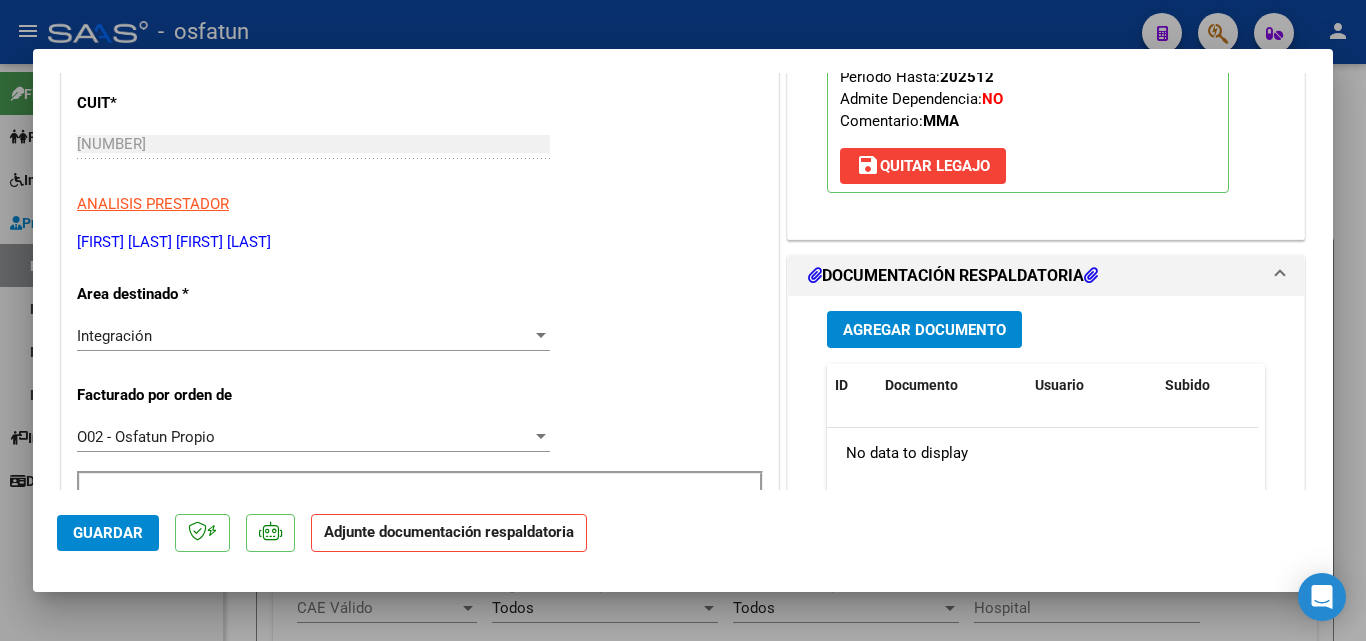 click on "Agregar Documento" at bounding box center (924, 330) 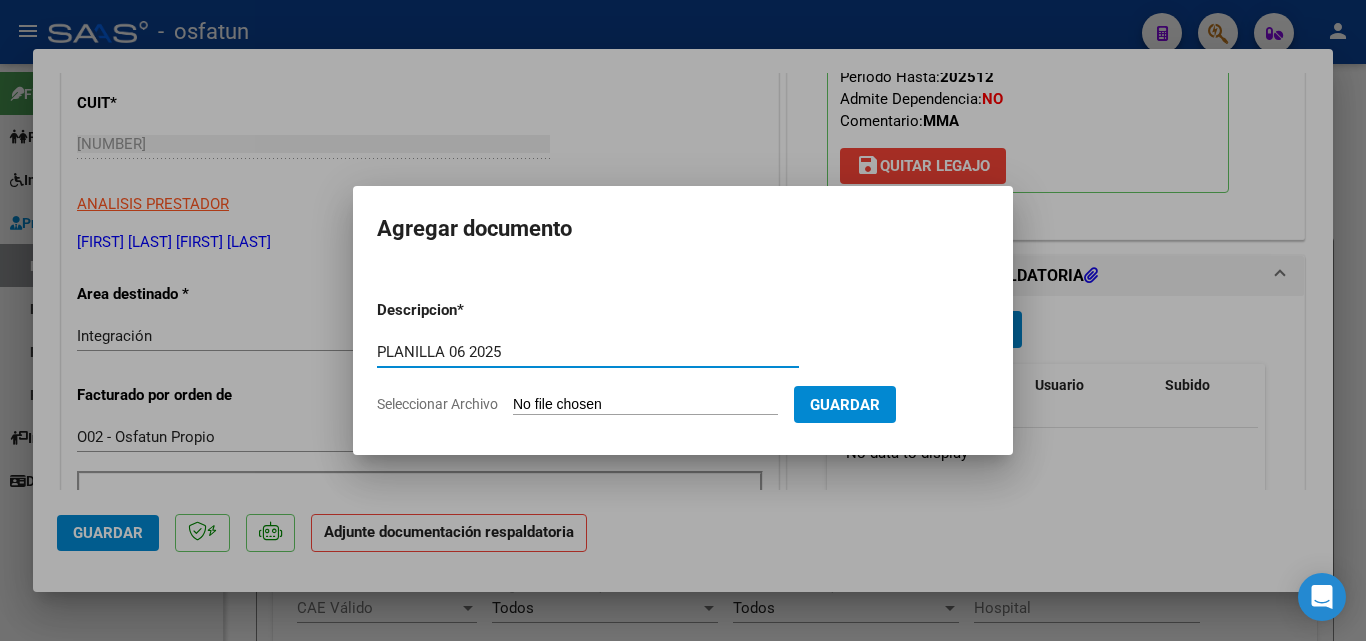 type on "PLANILLA 06 2025" 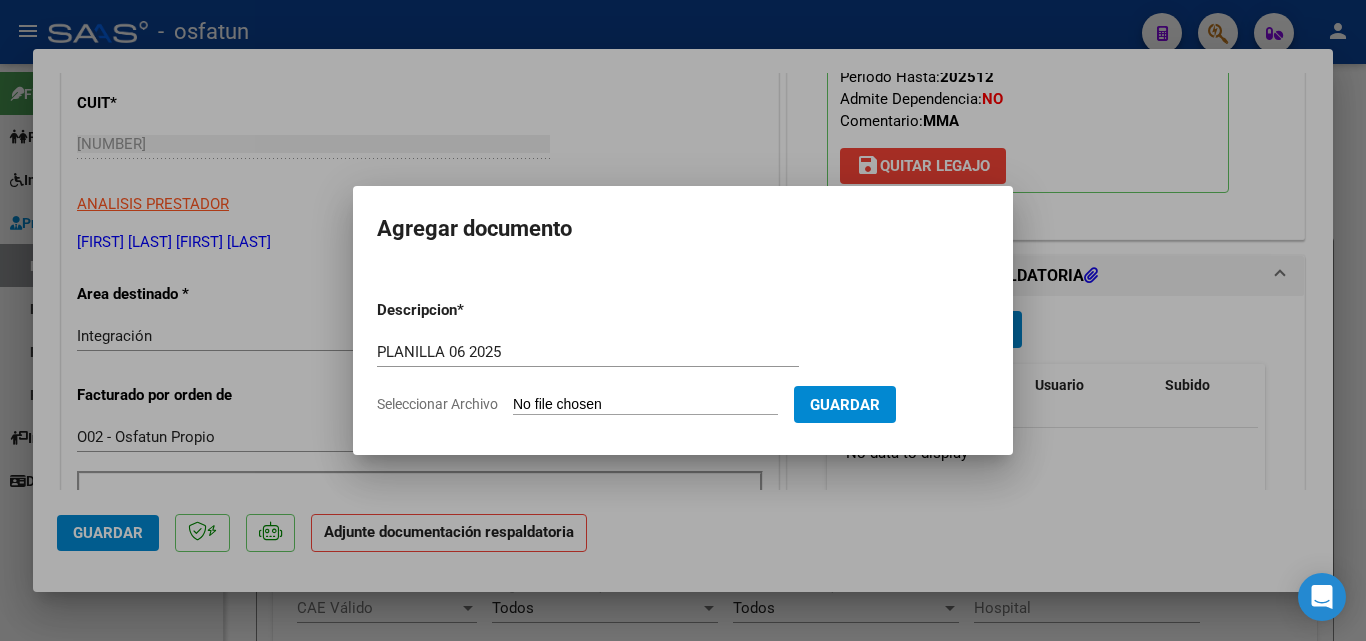 type on "C:\fakepath\[FIRST][LAST] Maestro 6(1).pdf" 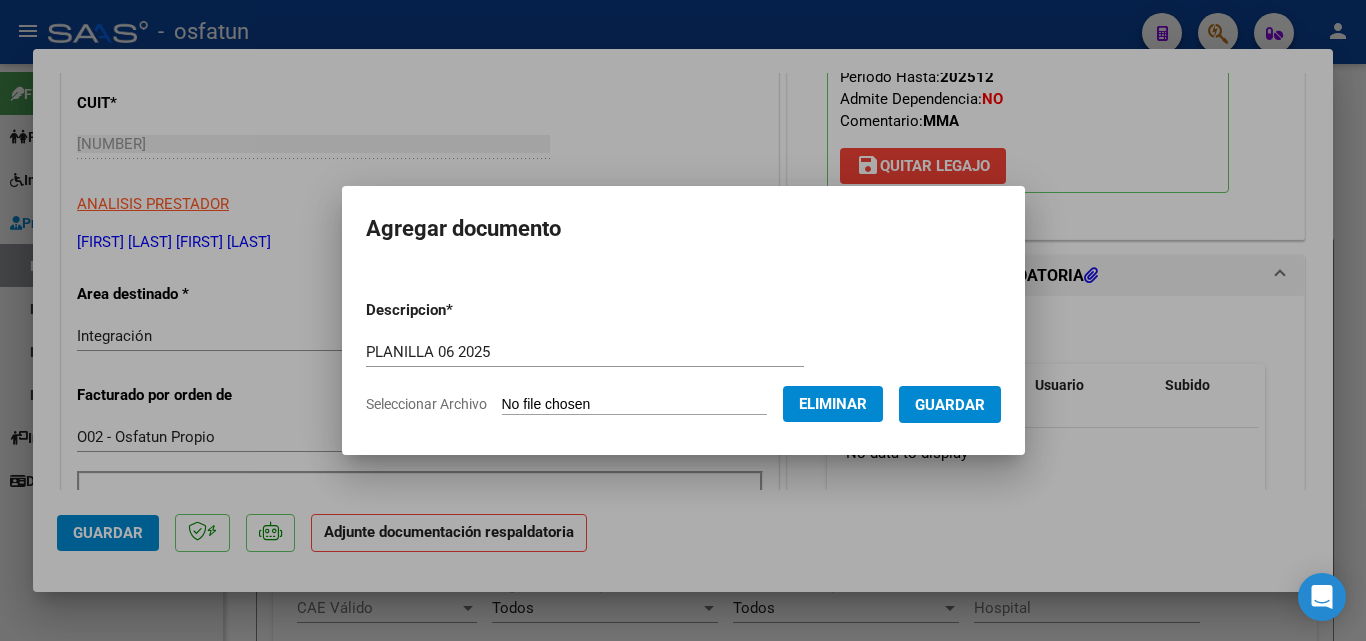 click on "Guardar" at bounding box center (950, 405) 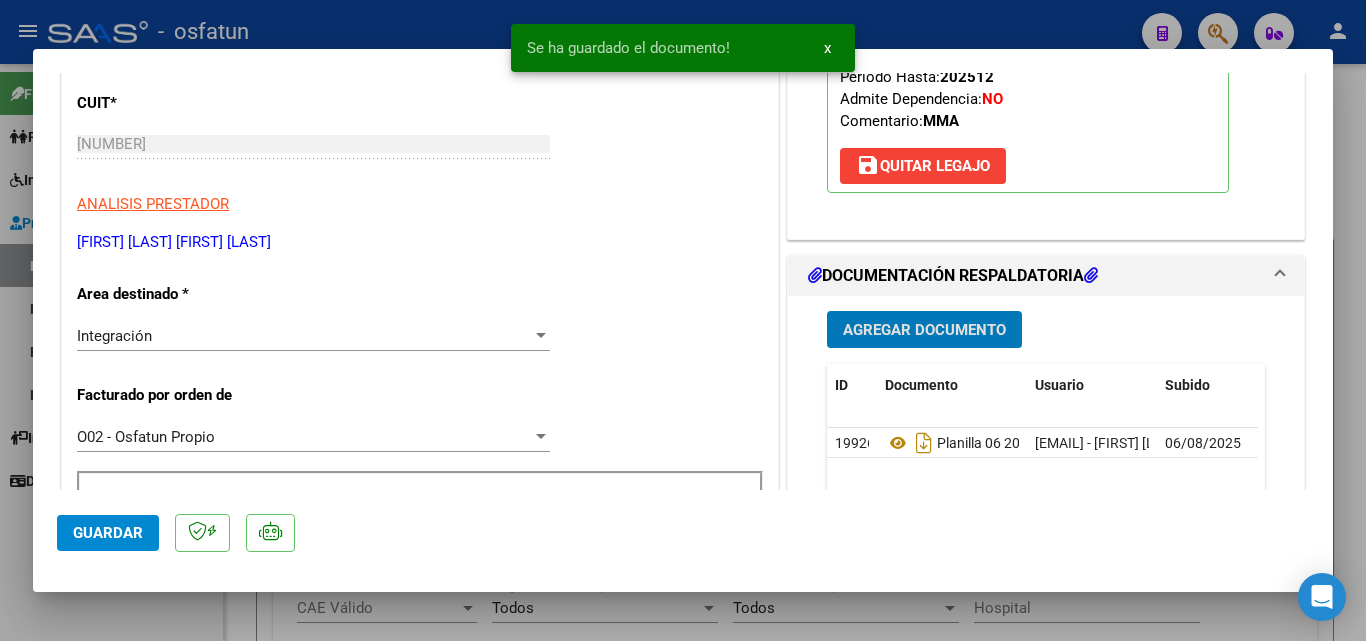 click on "Guardar" 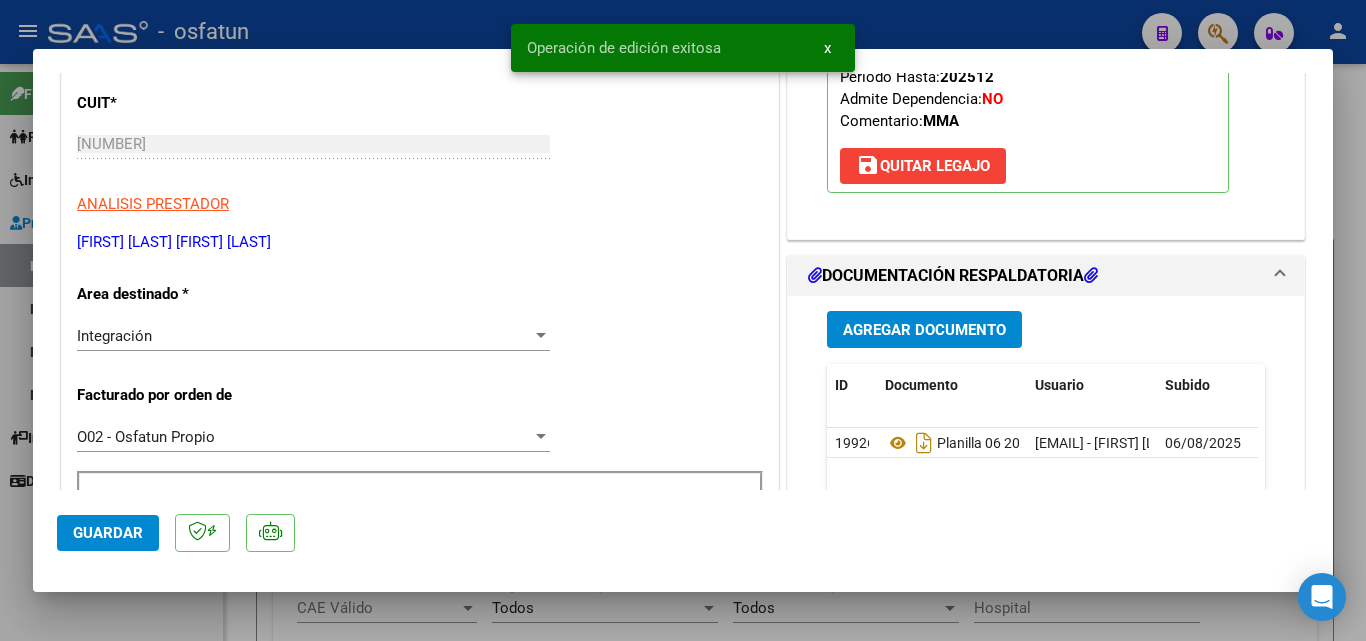 click at bounding box center [683, 320] 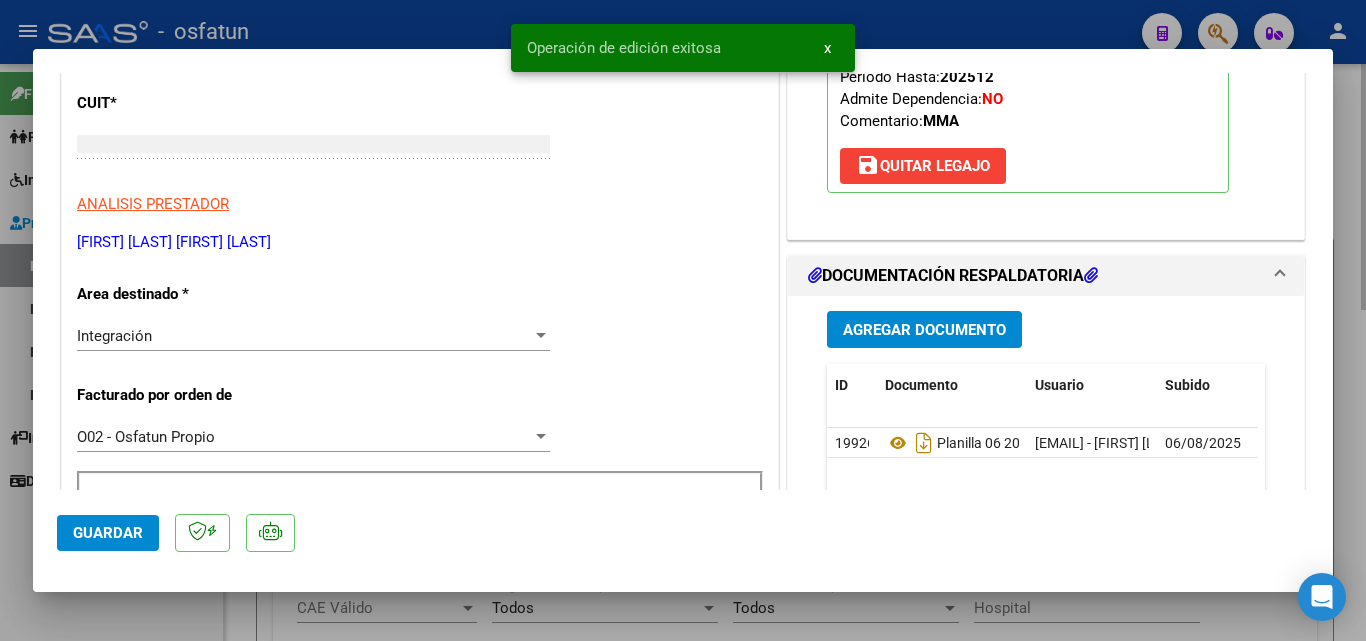 scroll, scrollTop: 0, scrollLeft: 0, axis: both 